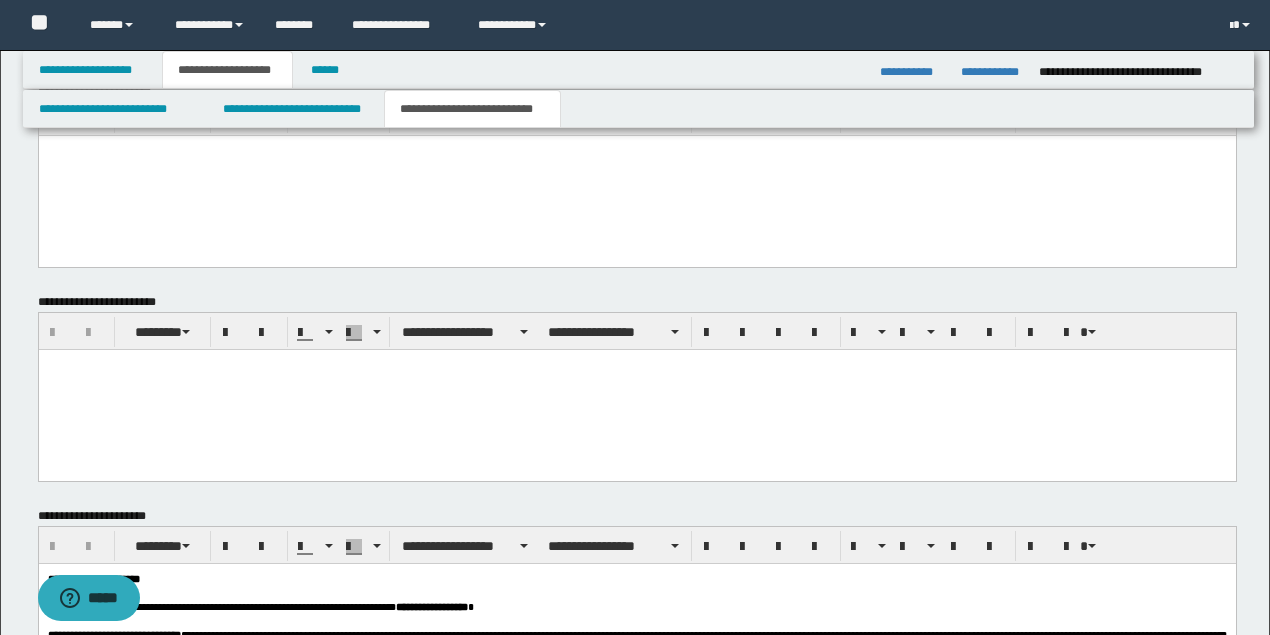 scroll, scrollTop: 0, scrollLeft: 0, axis: both 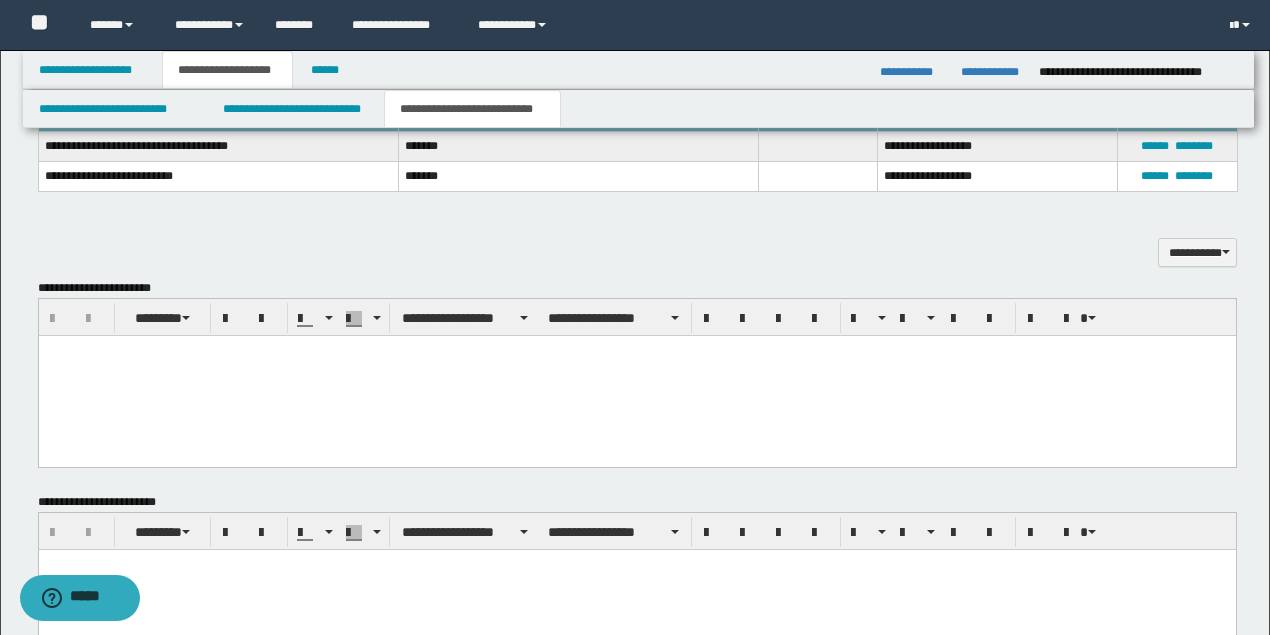 click at bounding box center [636, 375] 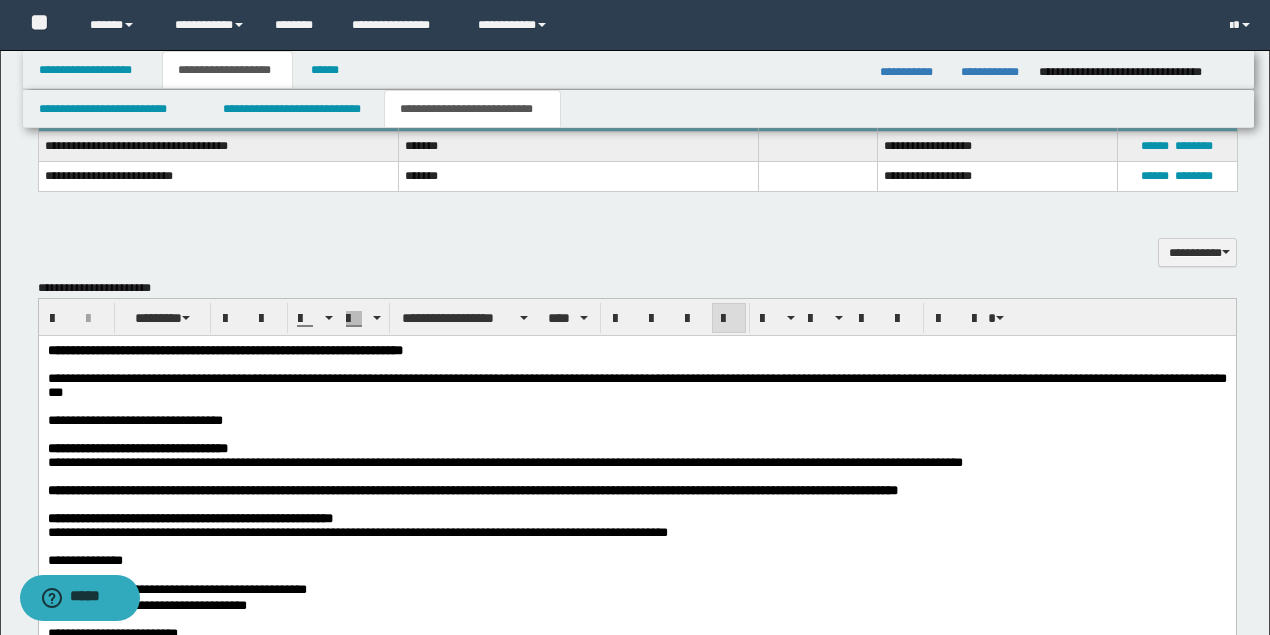 scroll, scrollTop: 1625, scrollLeft: 0, axis: vertical 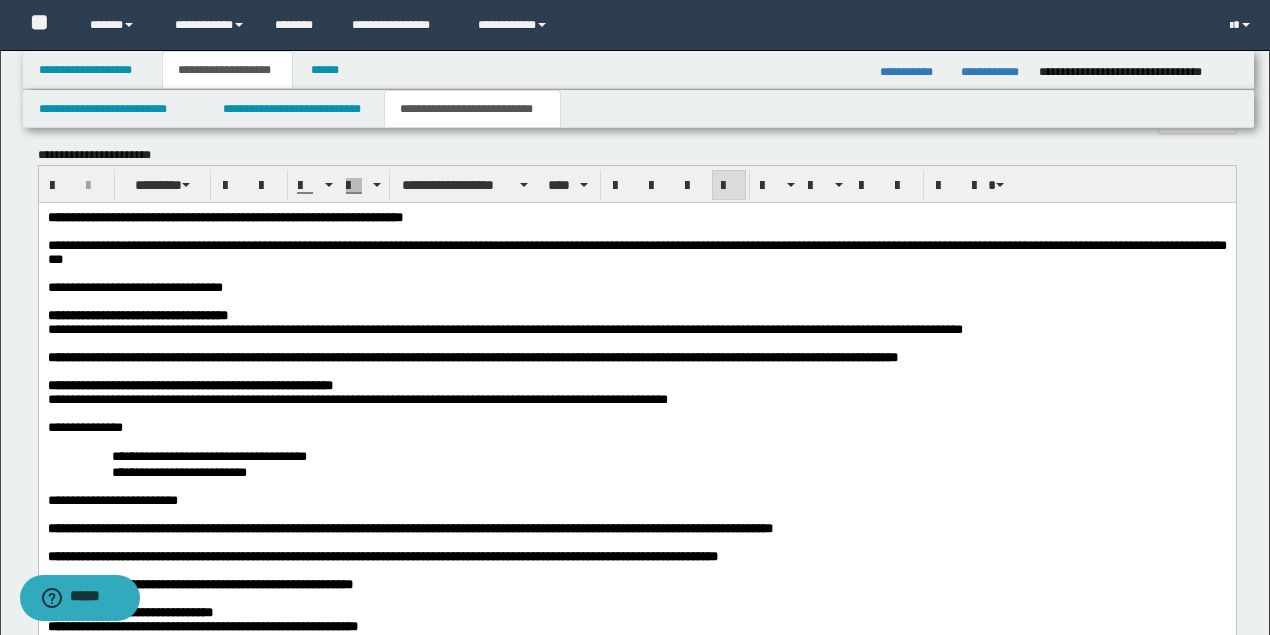 click on "**********" at bounding box center (134, 286) 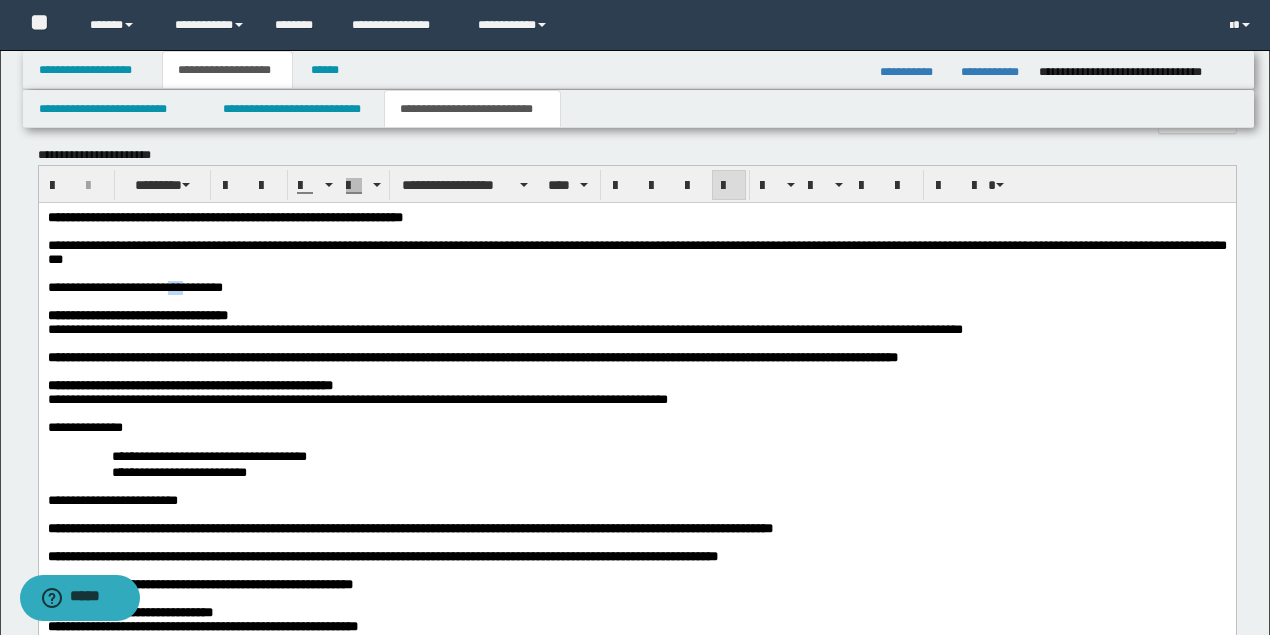 click on "**********" at bounding box center [134, 286] 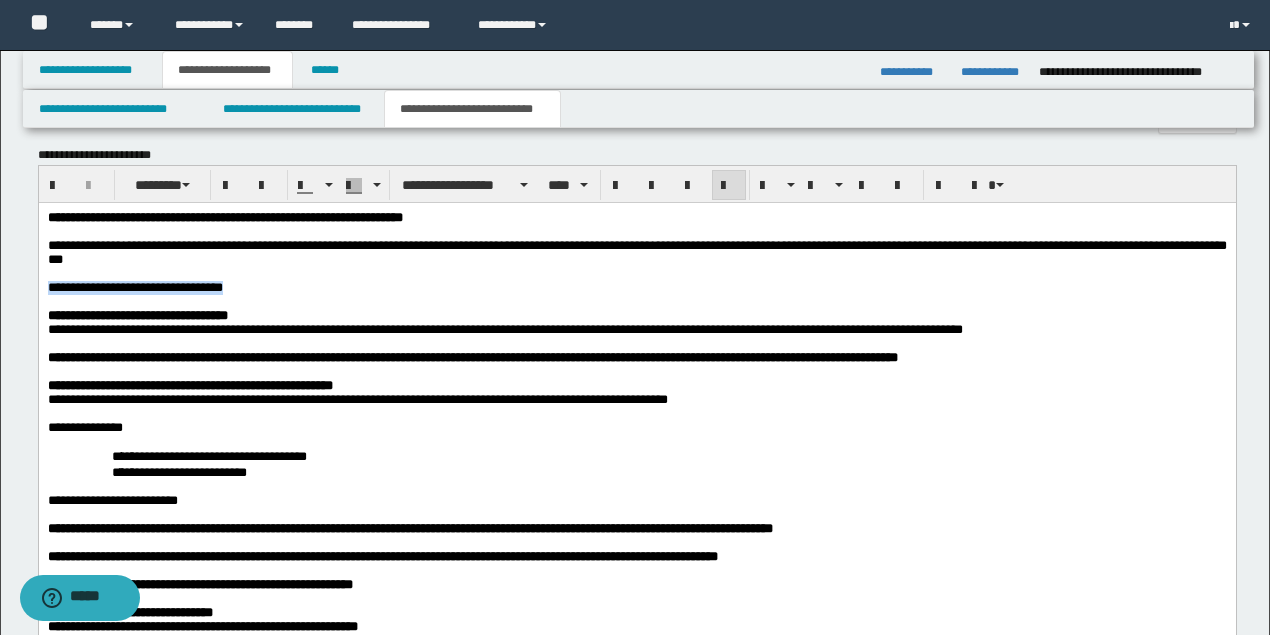 click on "**********" at bounding box center (134, 286) 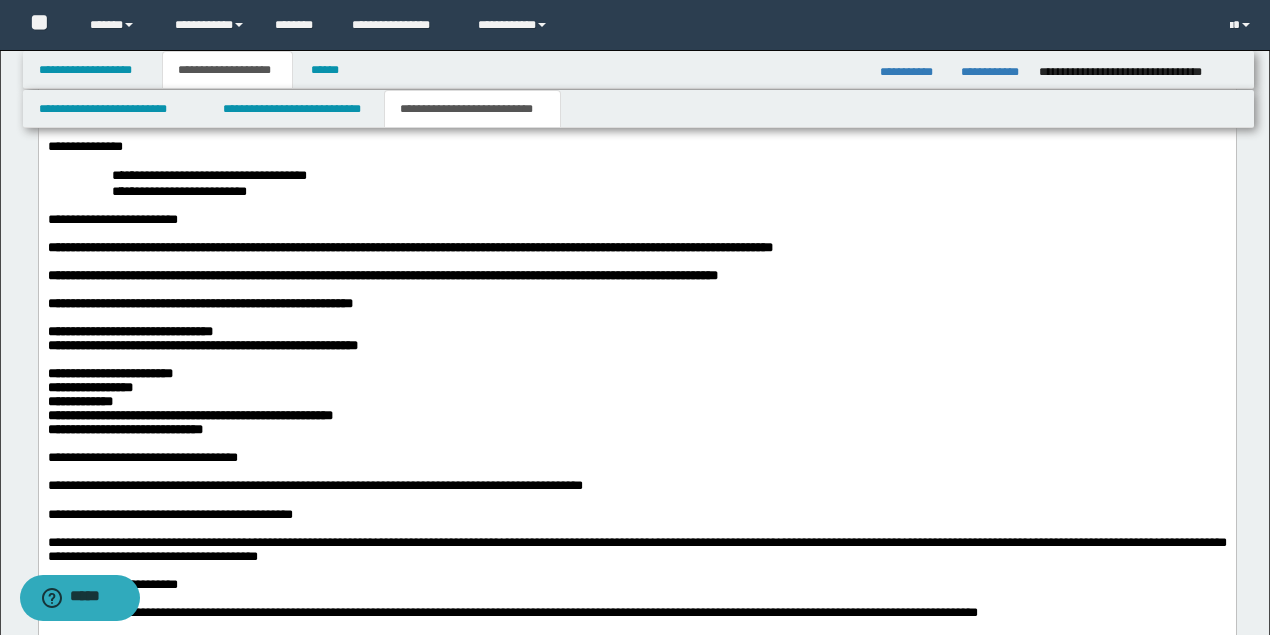 scroll, scrollTop: 1958, scrollLeft: 0, axis: vertical 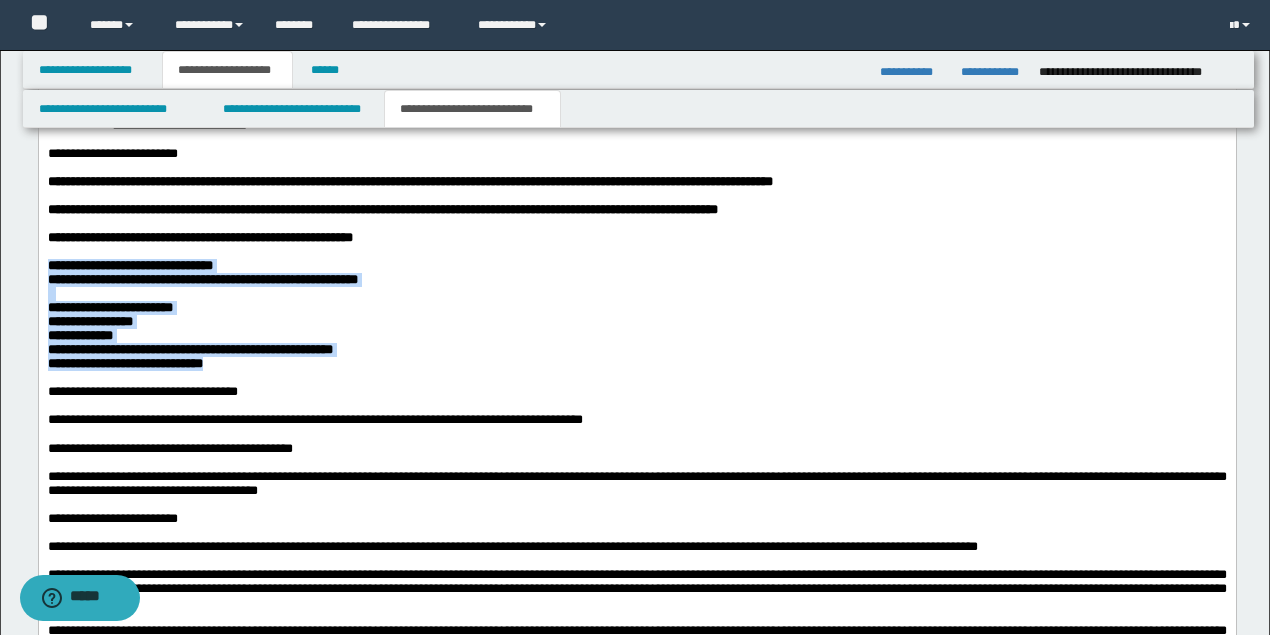 drag, startPoint x: 56, startPoint y: 287, endPoint x: 291, endPoint y: 400, distance: 260.7566 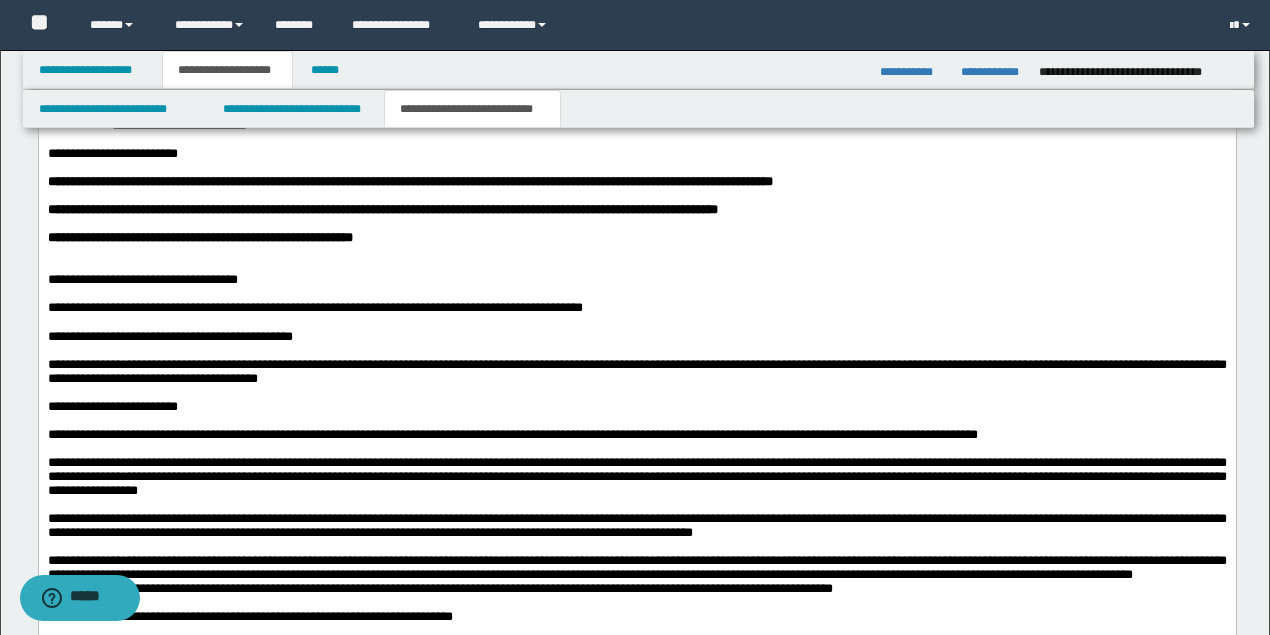 click on "**********" at bounding box center [142, 279] 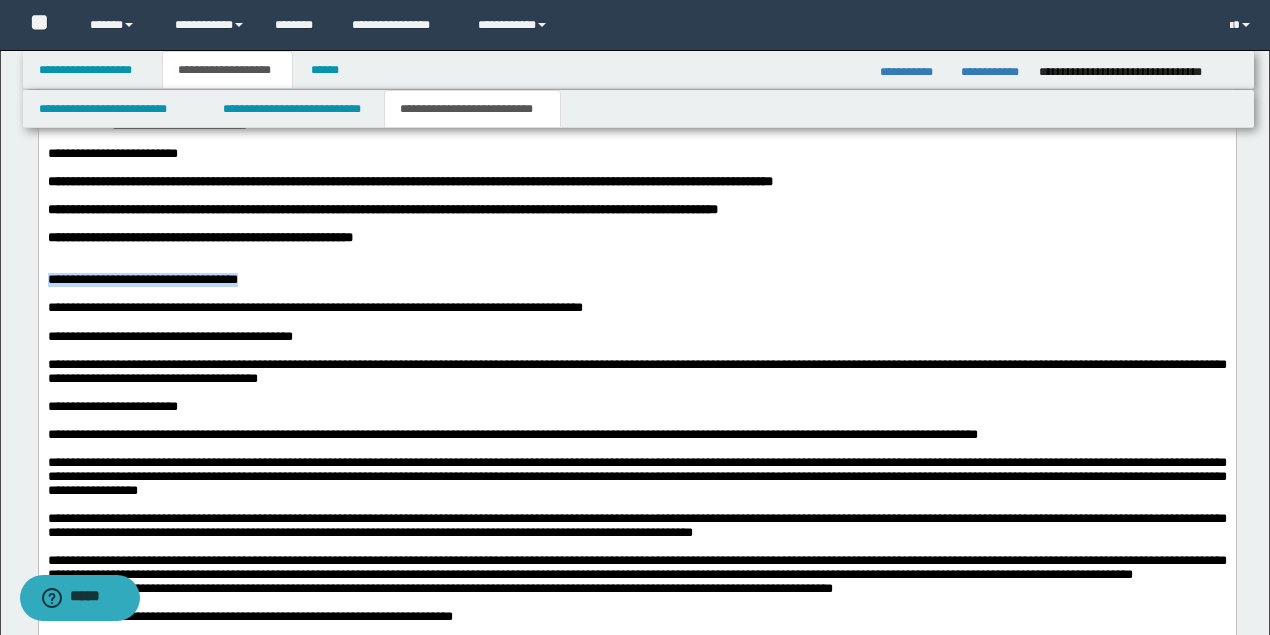 click on "**********" at bounding box center [142, 279] 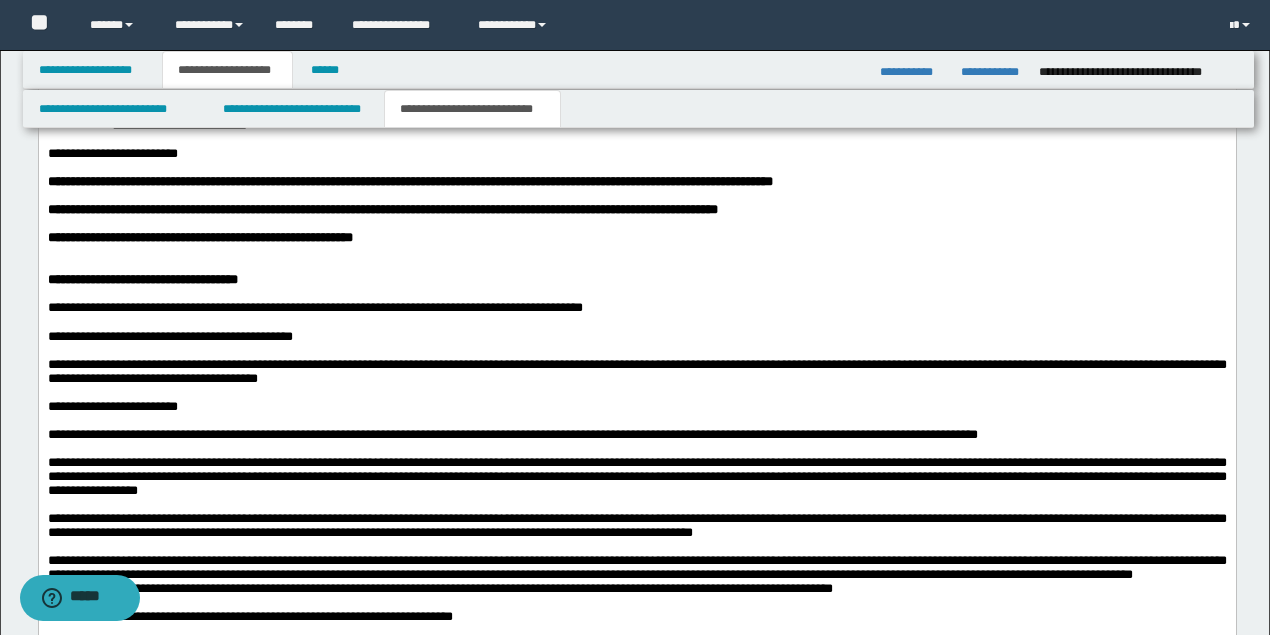 click at bounding box center [636, 323] 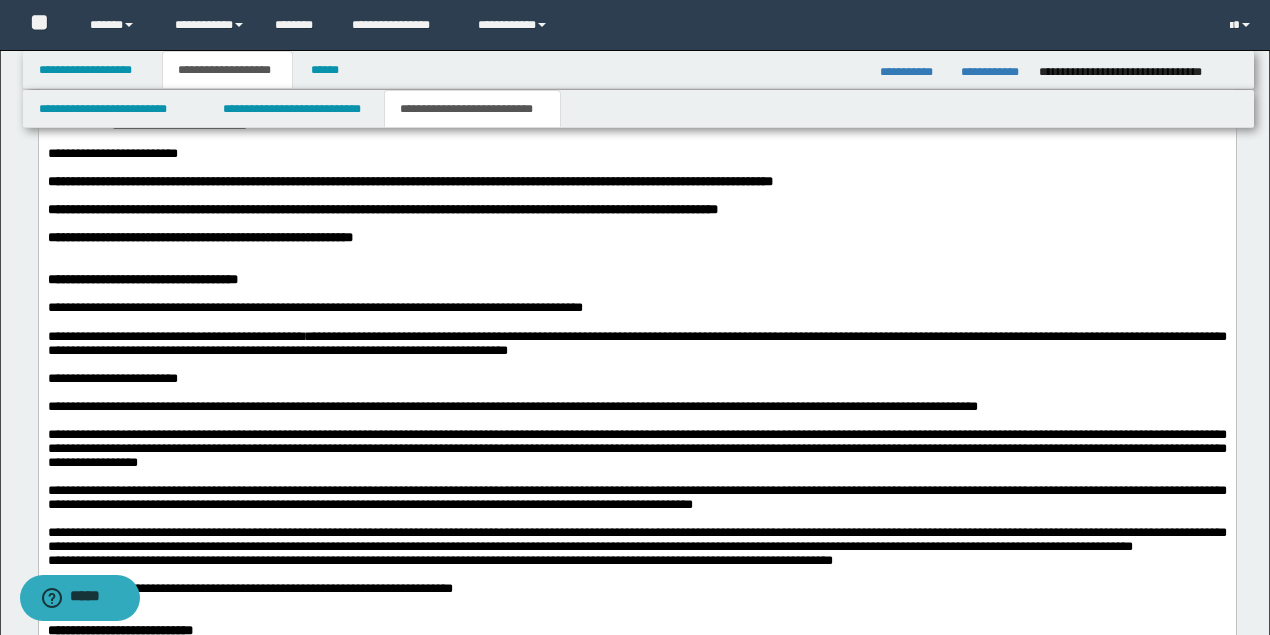click on "**********" at bounding box center (112, 378) 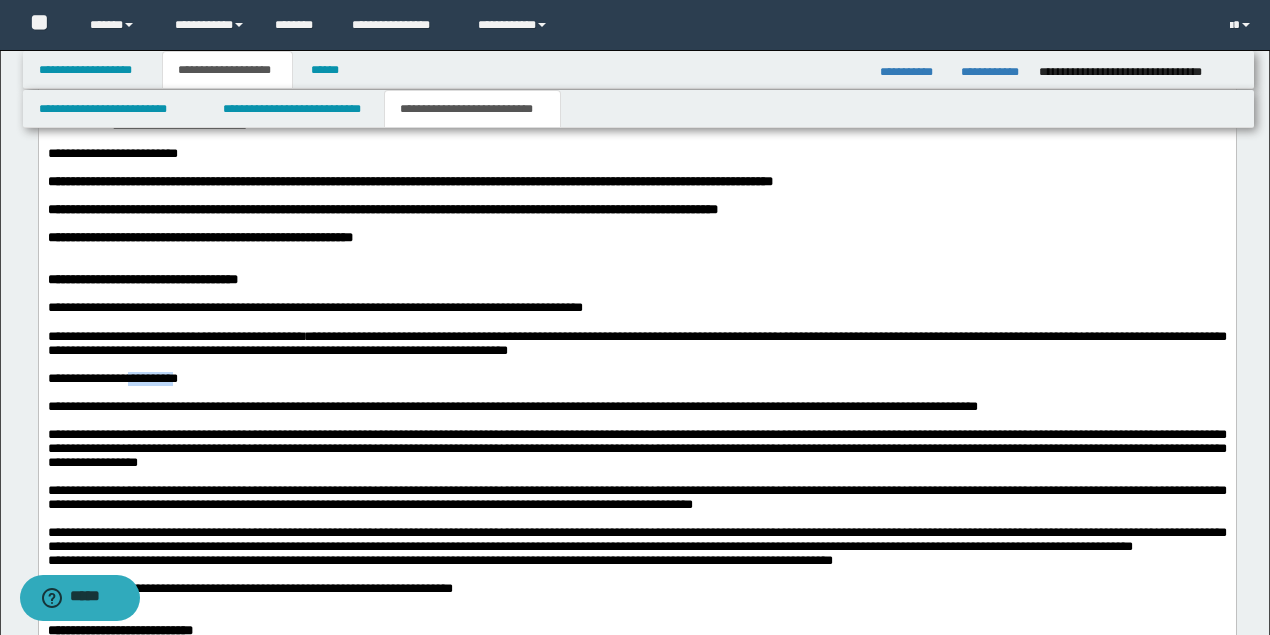 click on "**********" at bounding box center (112, 378) 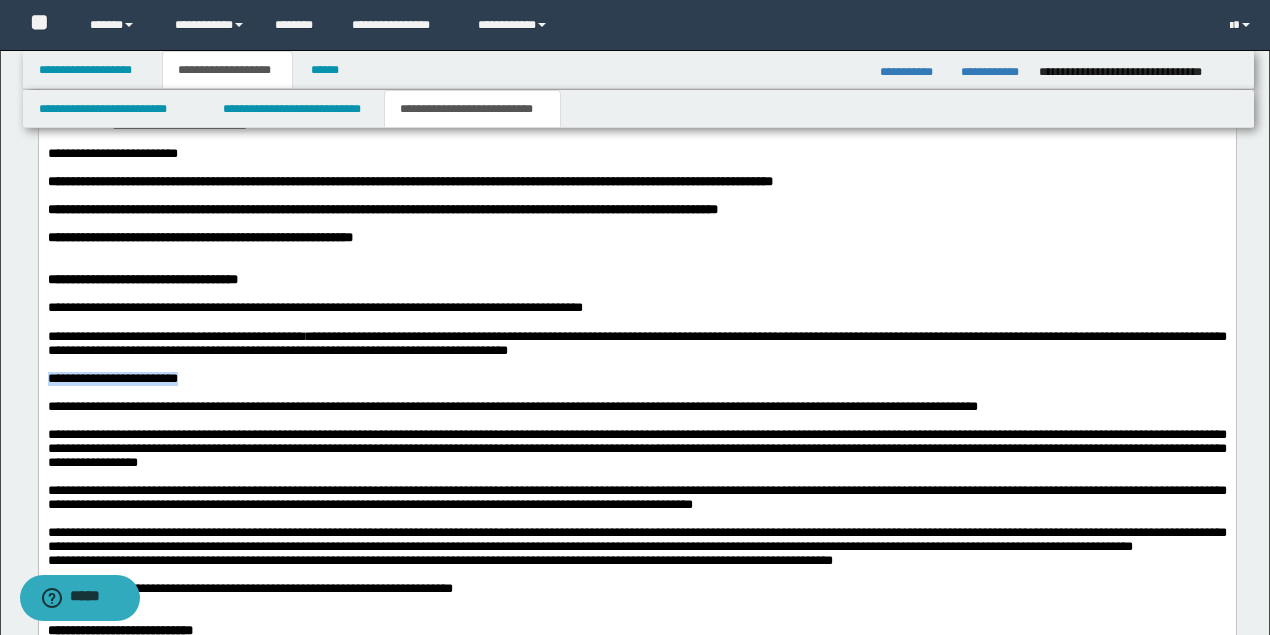 click on "**********" at bounding box center [112, 378] 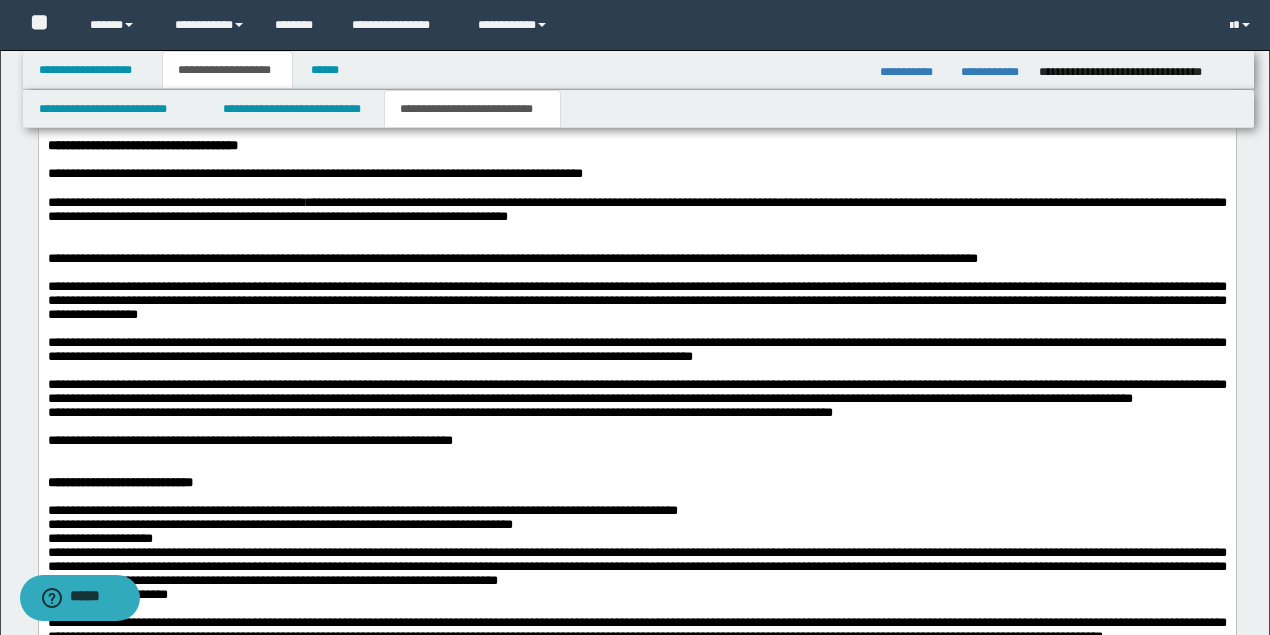 scroll, scrollTop: 2158, scrollLeft: 0, axis: vertical 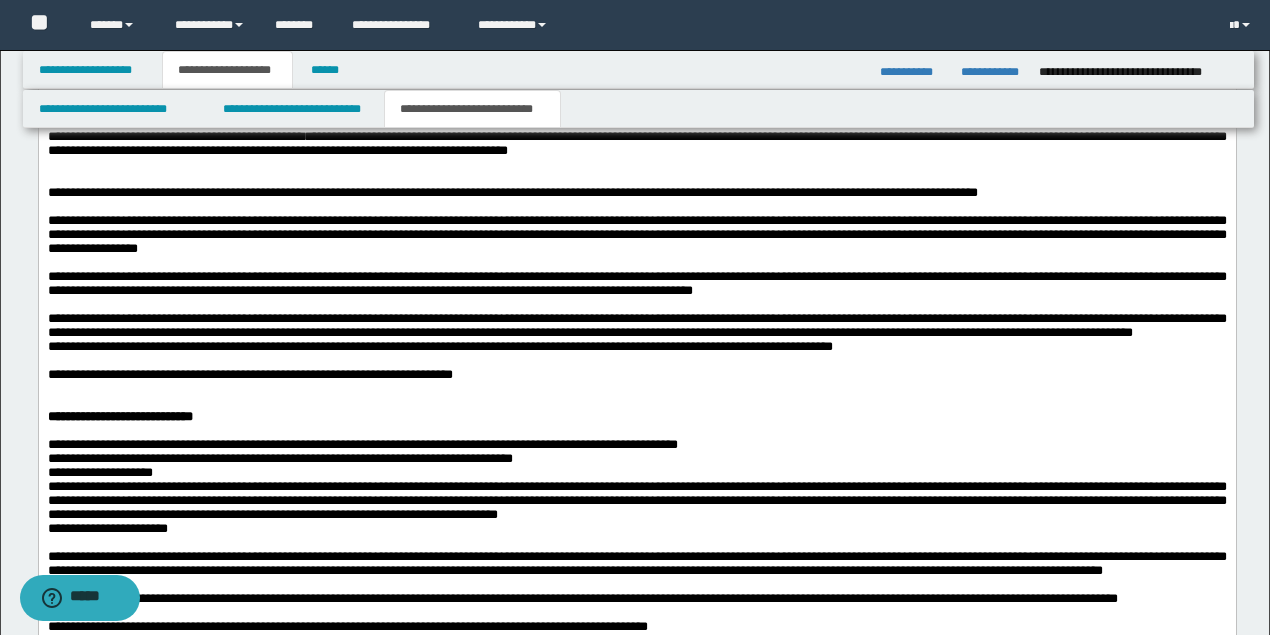 click at bounding box center (636, 207) 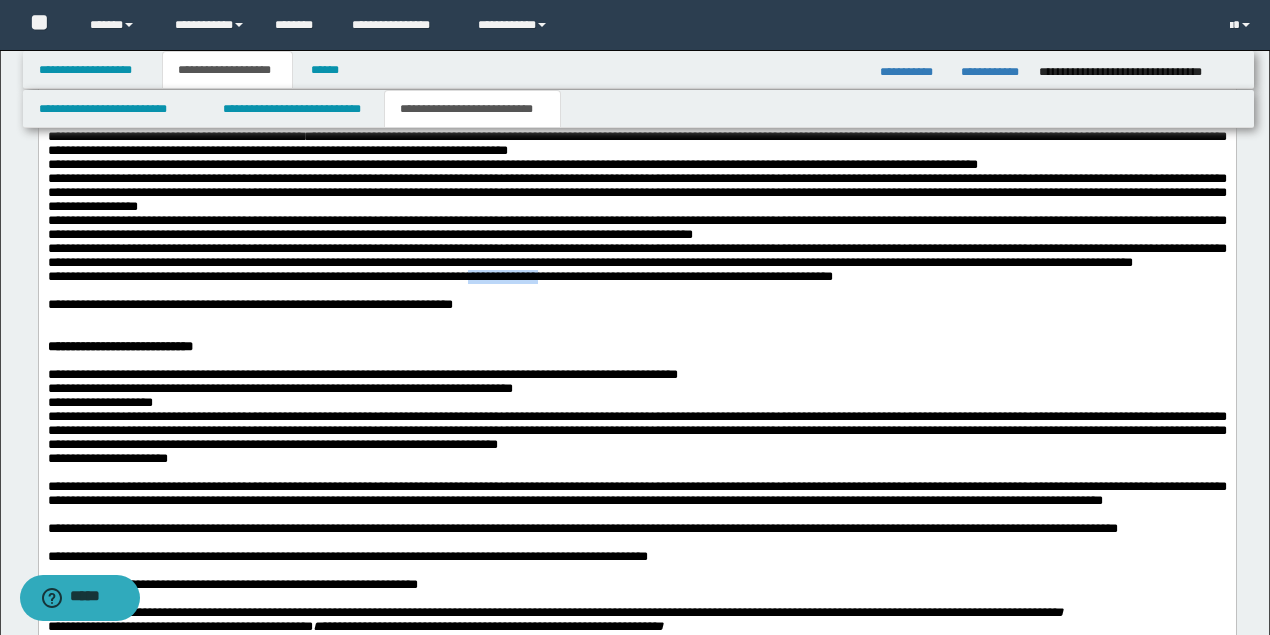 drag, startPoint x: 504, startPoint y: 341, endPoint x: 584, endPoint y: 337, distance: 80.09994 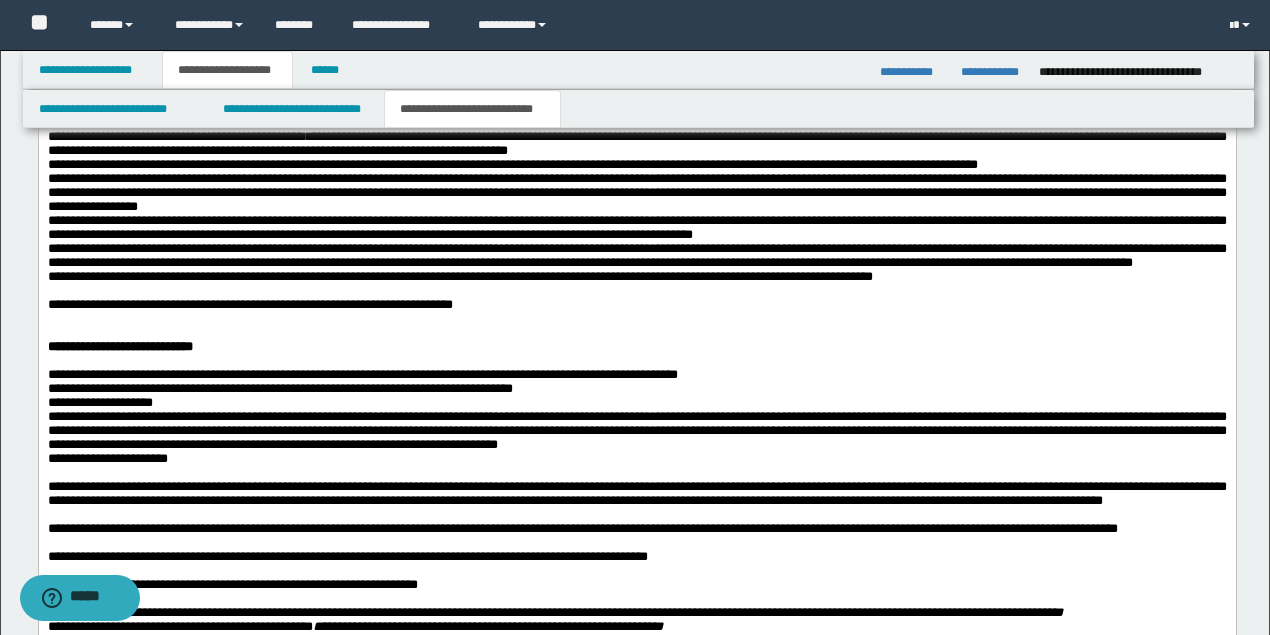 click on "**********" at bounding box center [636, 277] 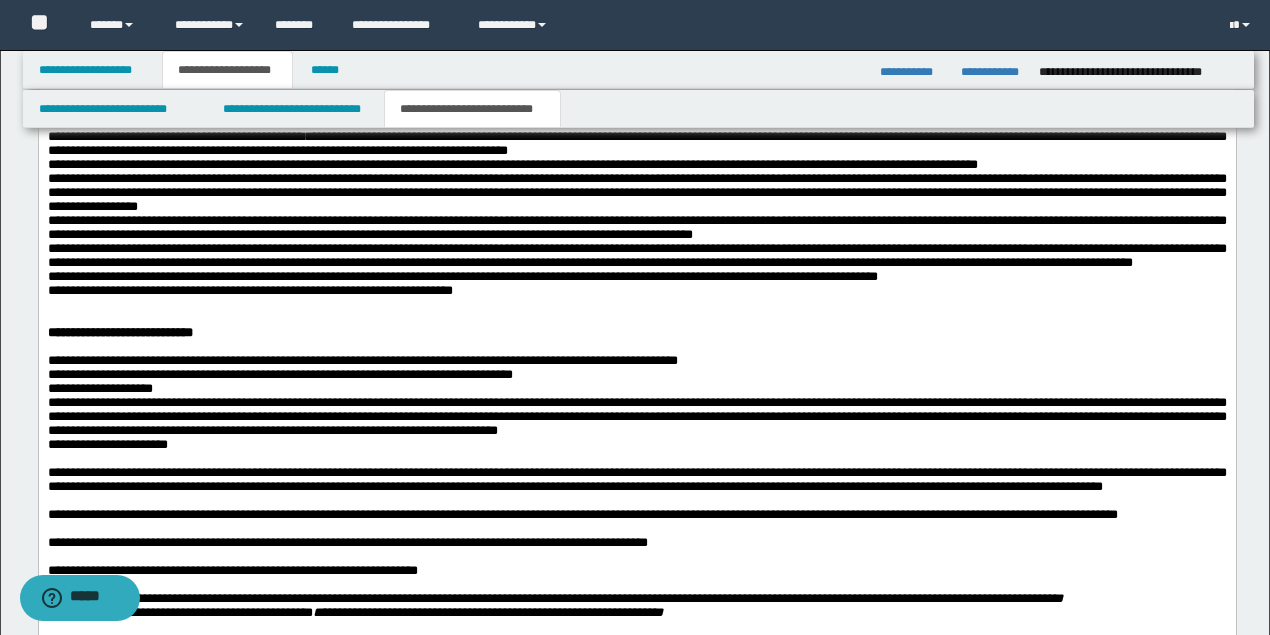 click at bounding box center [636, 319] 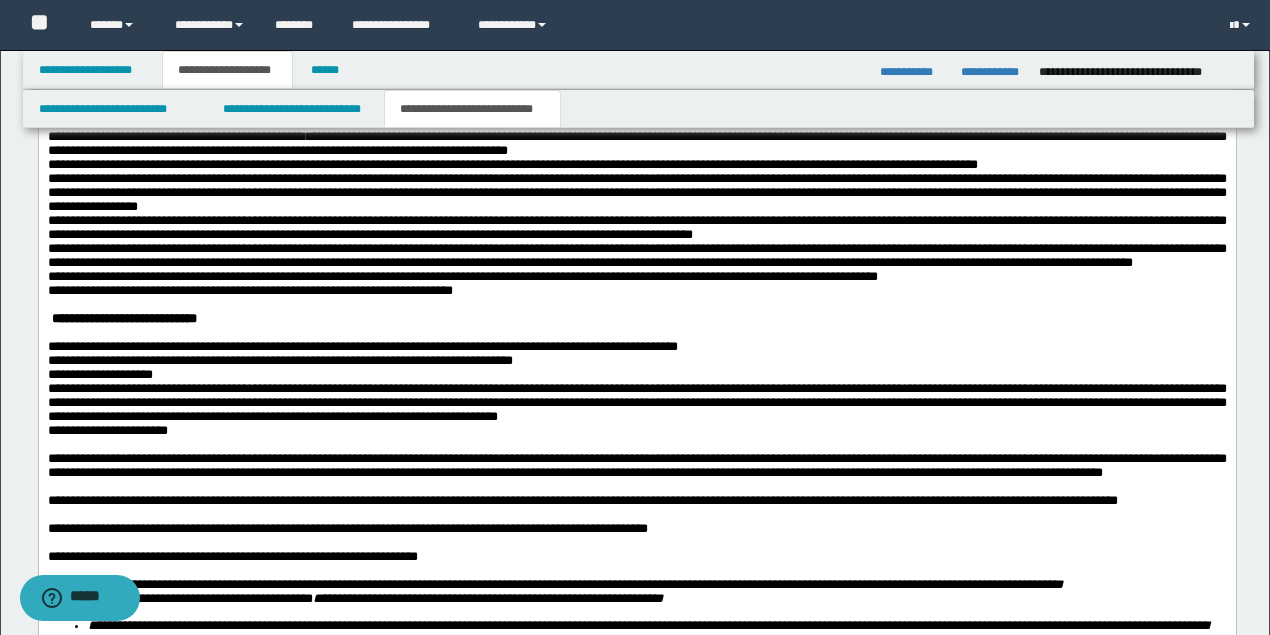 scroll, scrollTop: 2292, scrollLeft: 0, axis: vertical 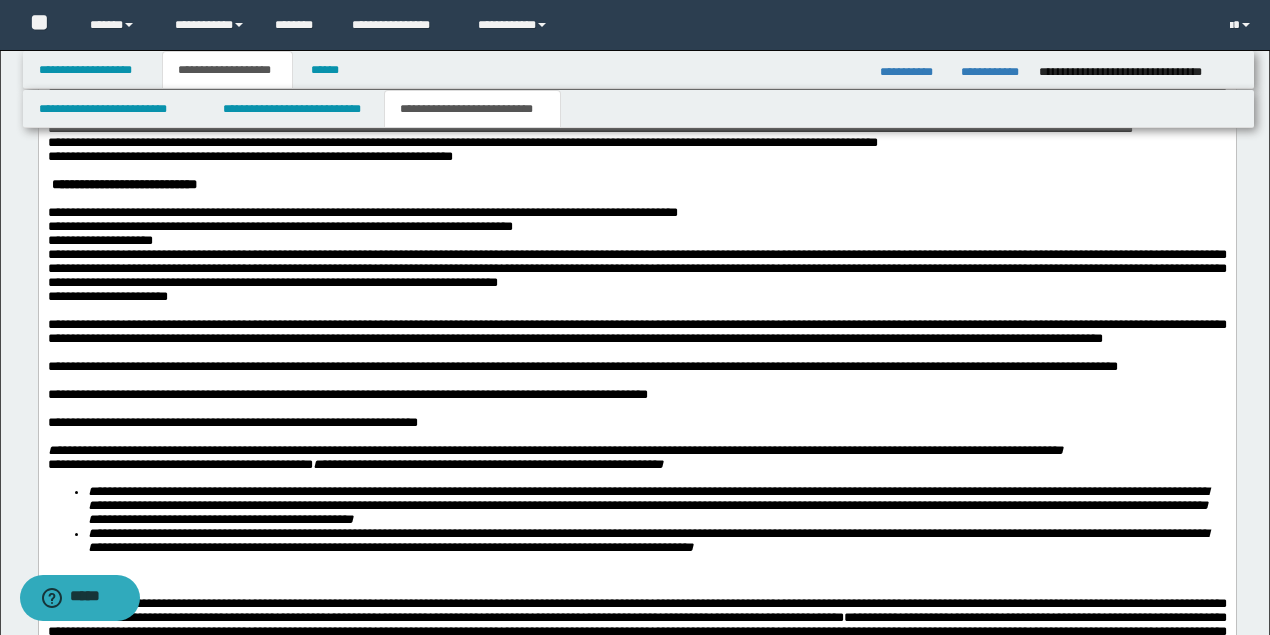 click on "**********" at bounding box center (636, 297) 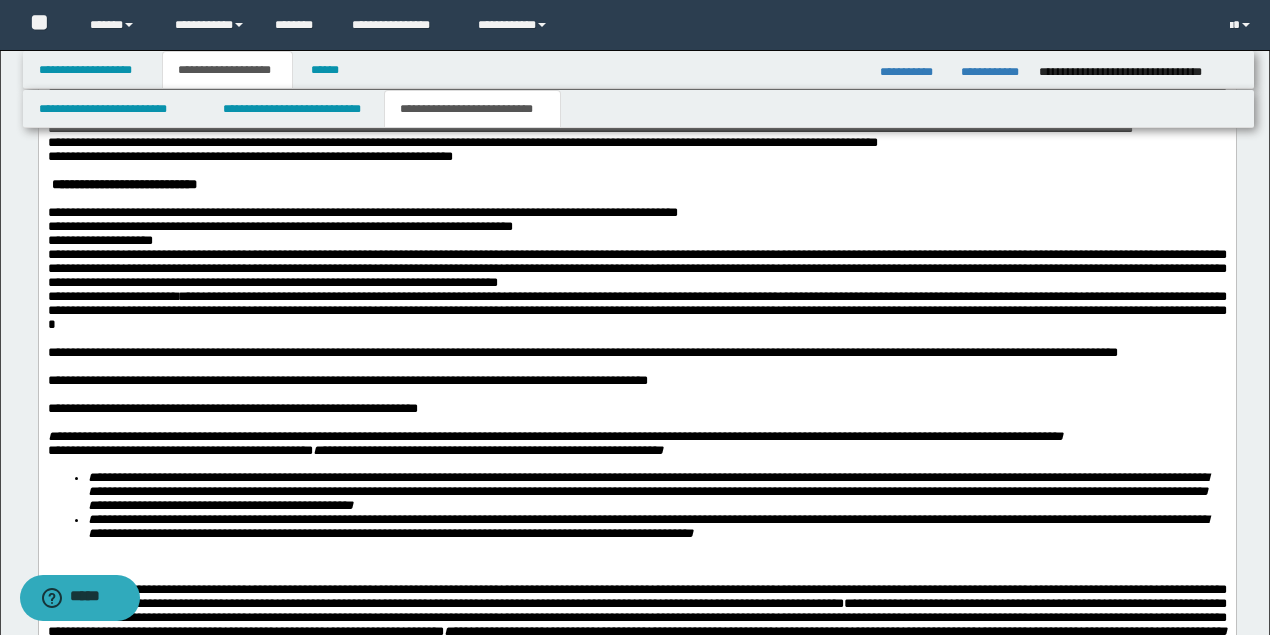 scroll, scrollTop: 2358, scrollLeft: 0, axis: vertical 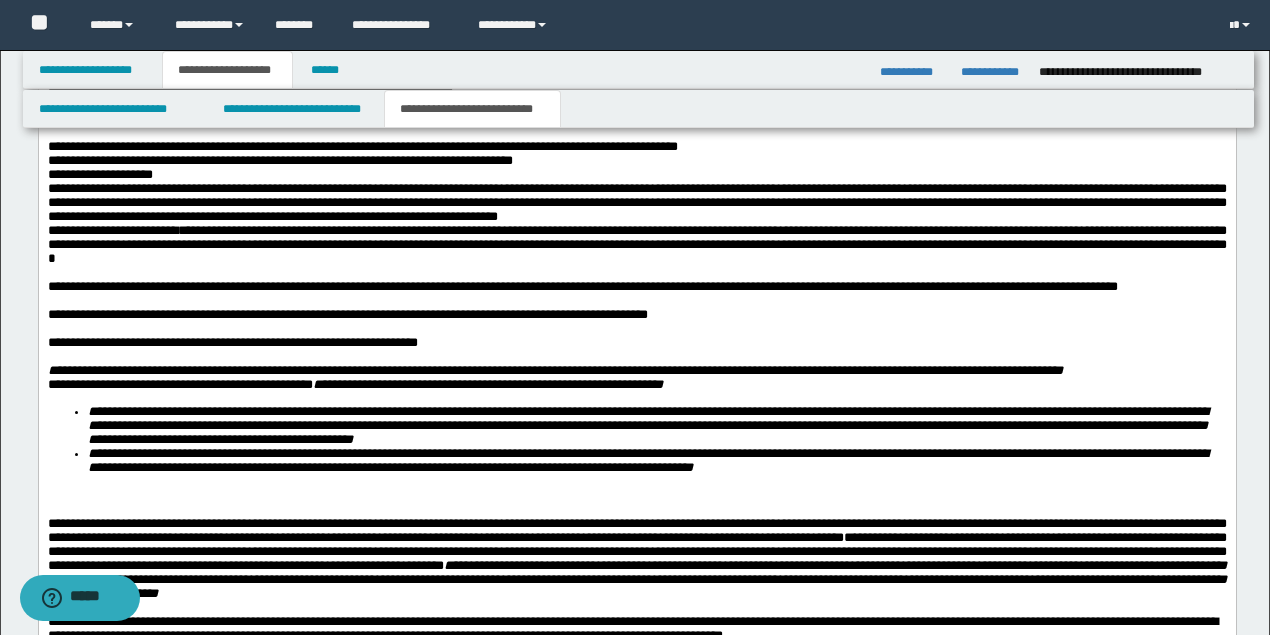 click on "**********" at bounding box center [636, 245] 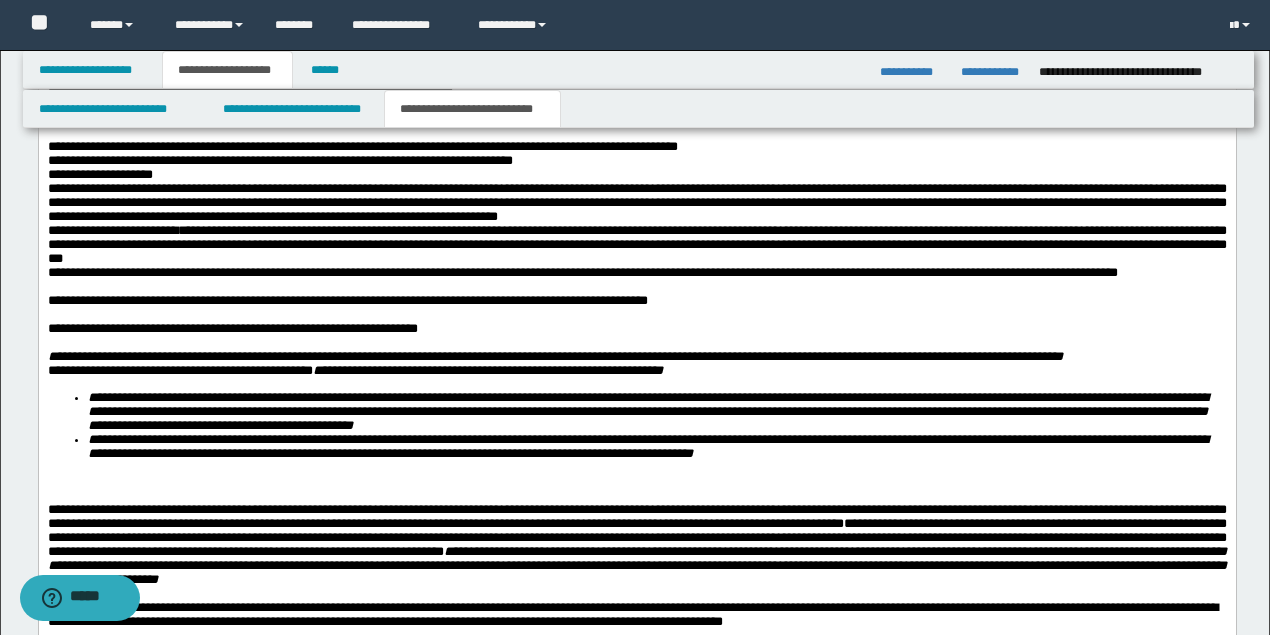 scroll, scrollTop: 2492, scrollLeft: 0, axis: vertical 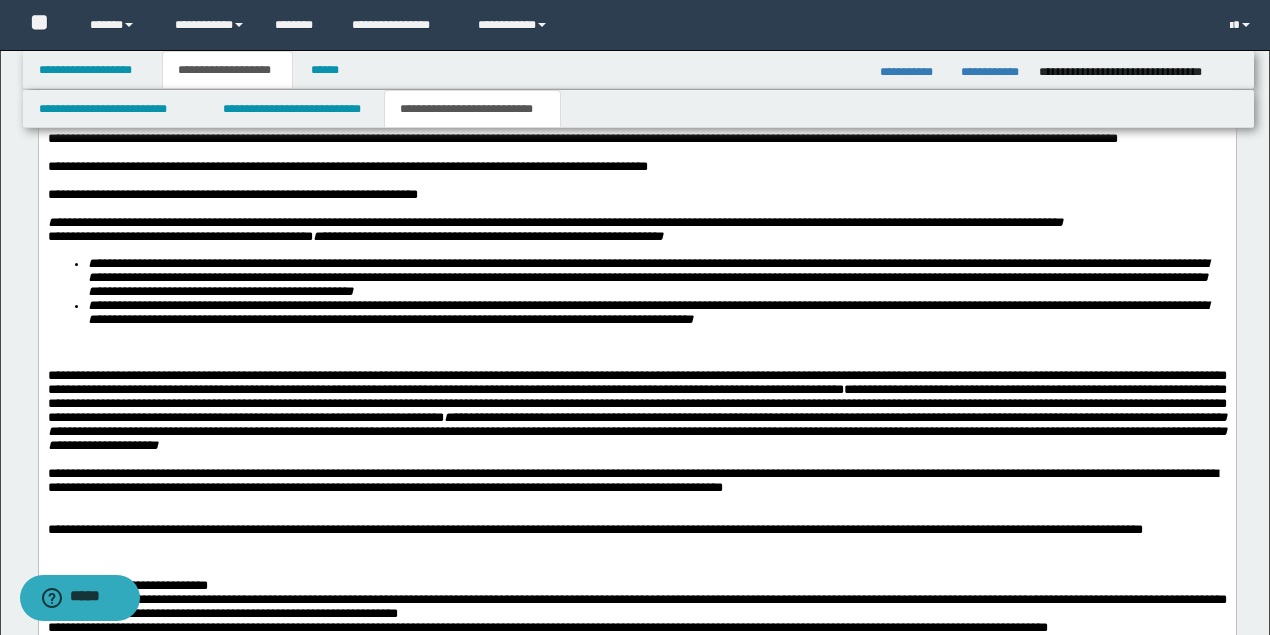 click on "**********" at bounding box center [636, 120] 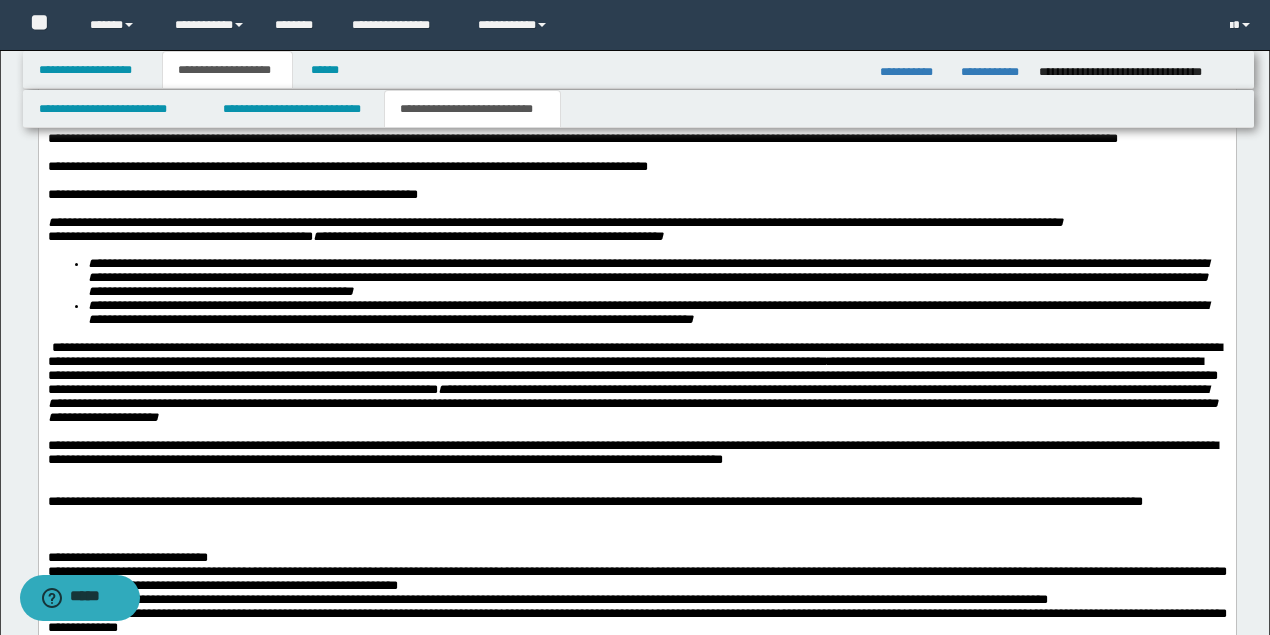 click on "**********" at bounding box center (636, 237) 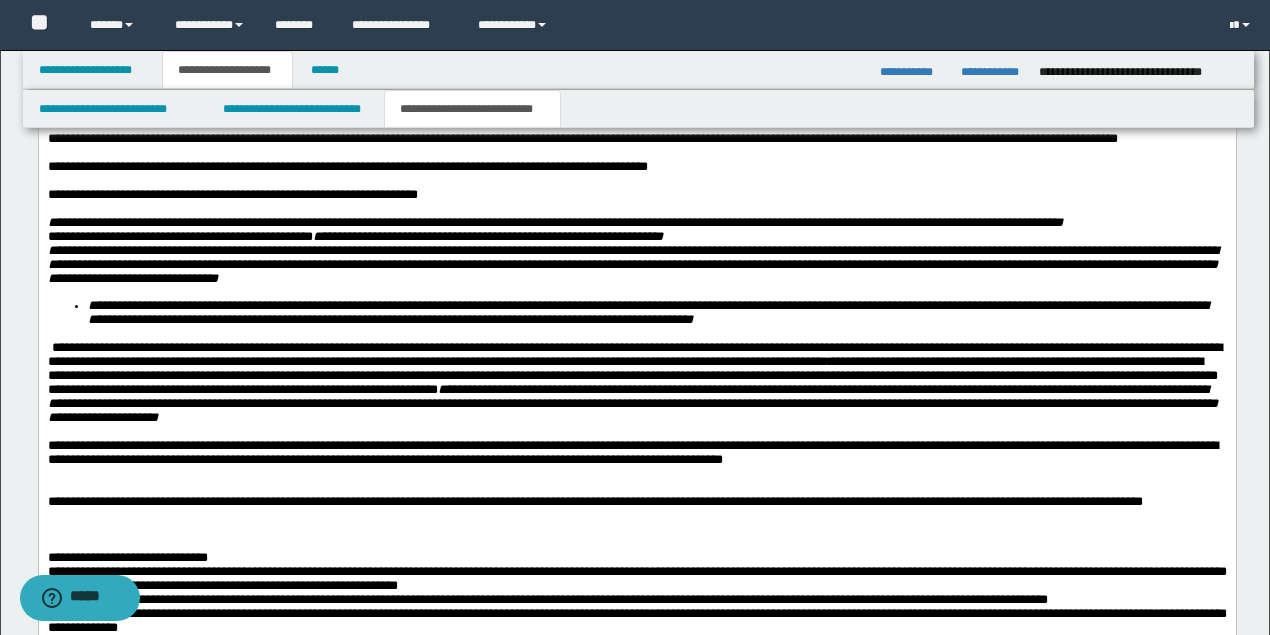 click on "**********" at bounding box center [636, 265] 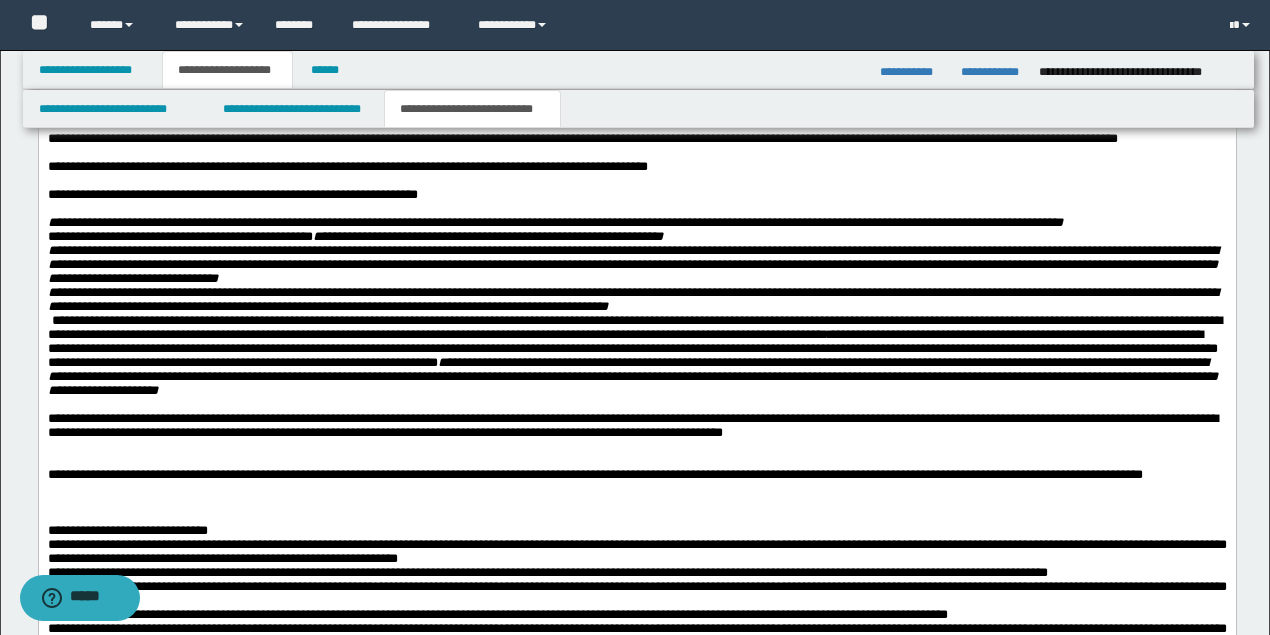 click on "**********" at bounding box center (636, 300) 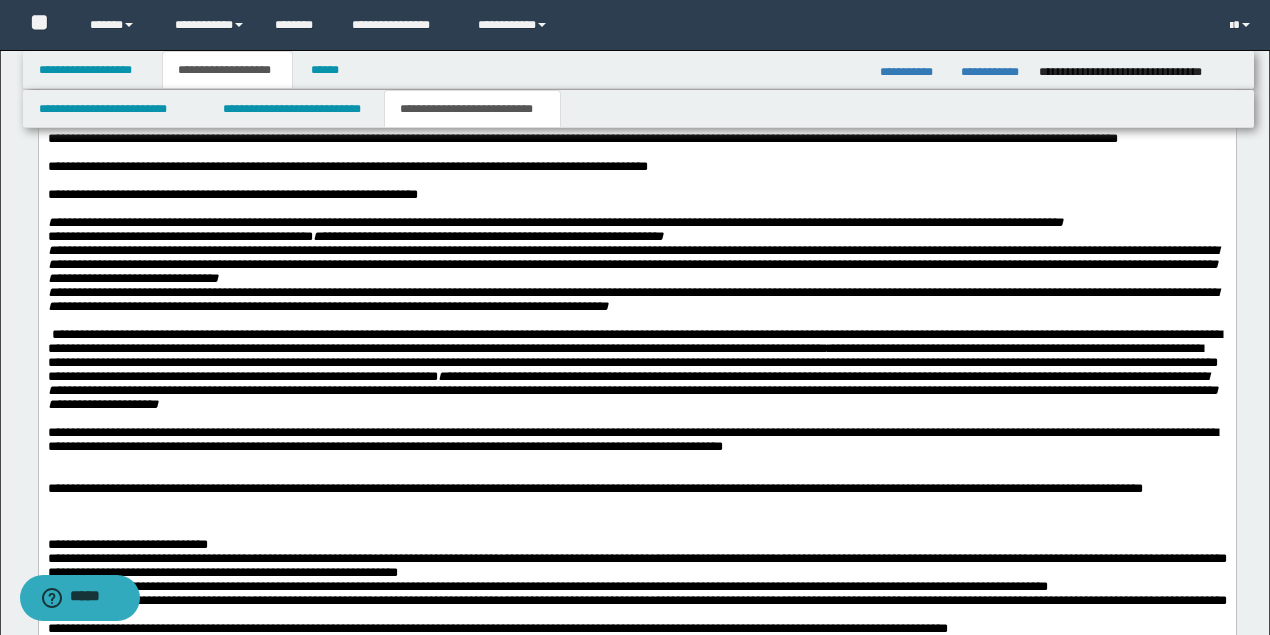click on "**********" at bounding box center (634, 341) 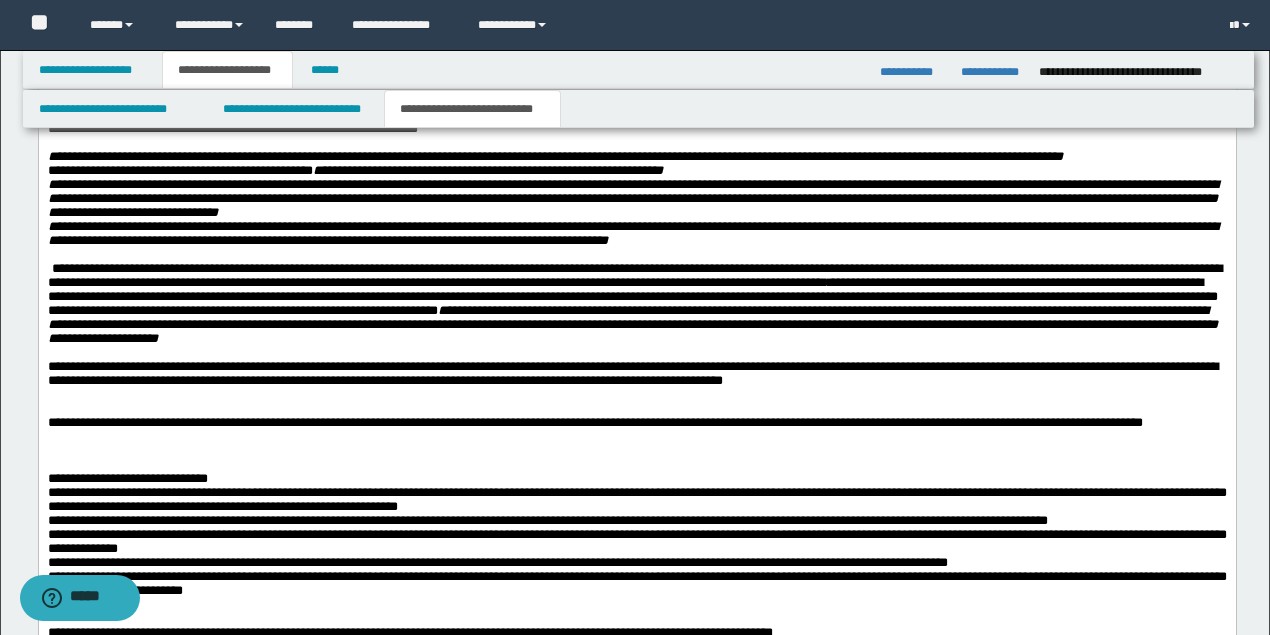 click on "**********" at bounding box center [634, 275] 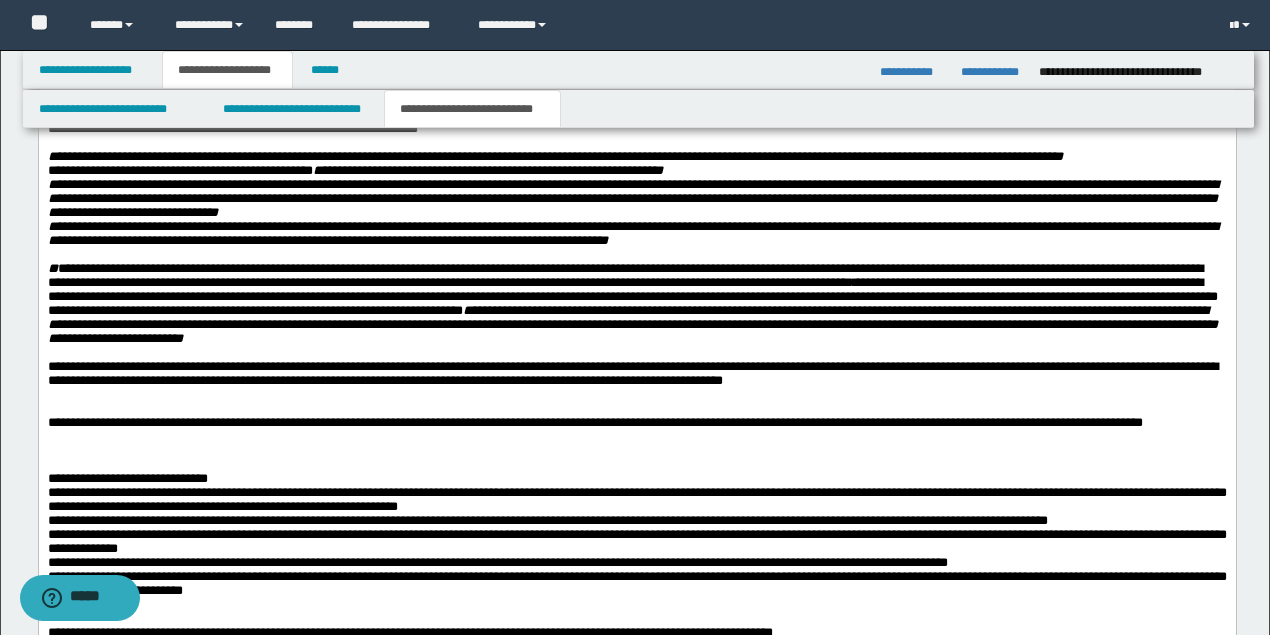 scroll, scrollTop: 2625, scrollLeft: 0, axis: vertical 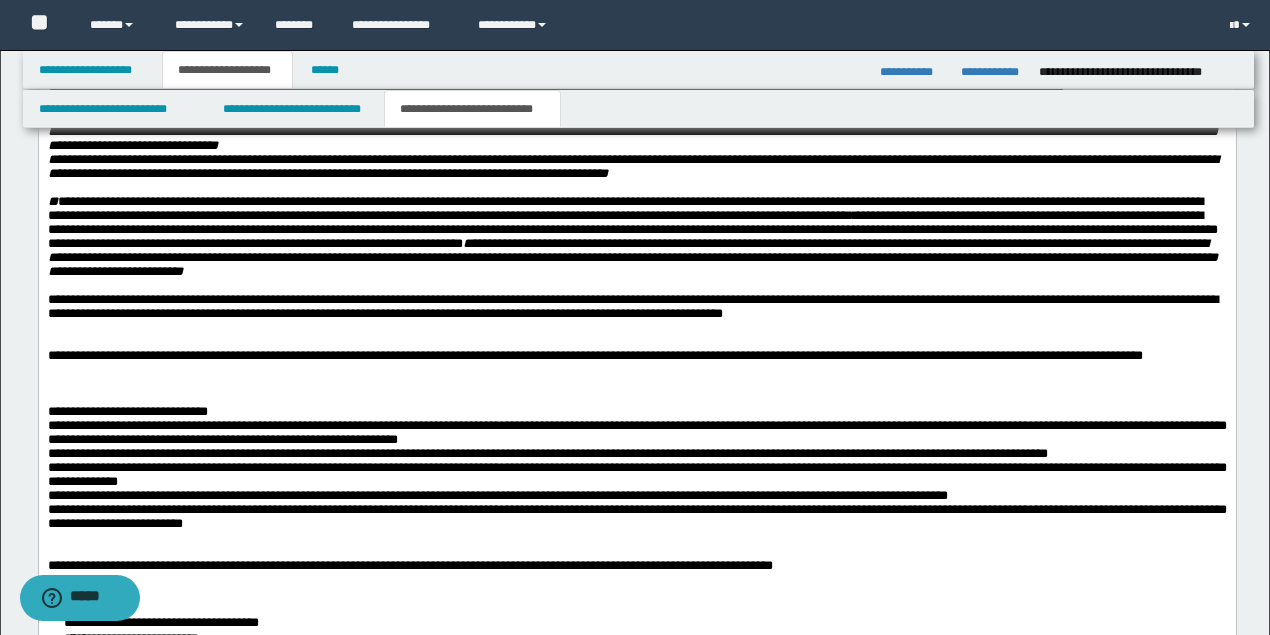 click at bounding box center [636, 328] 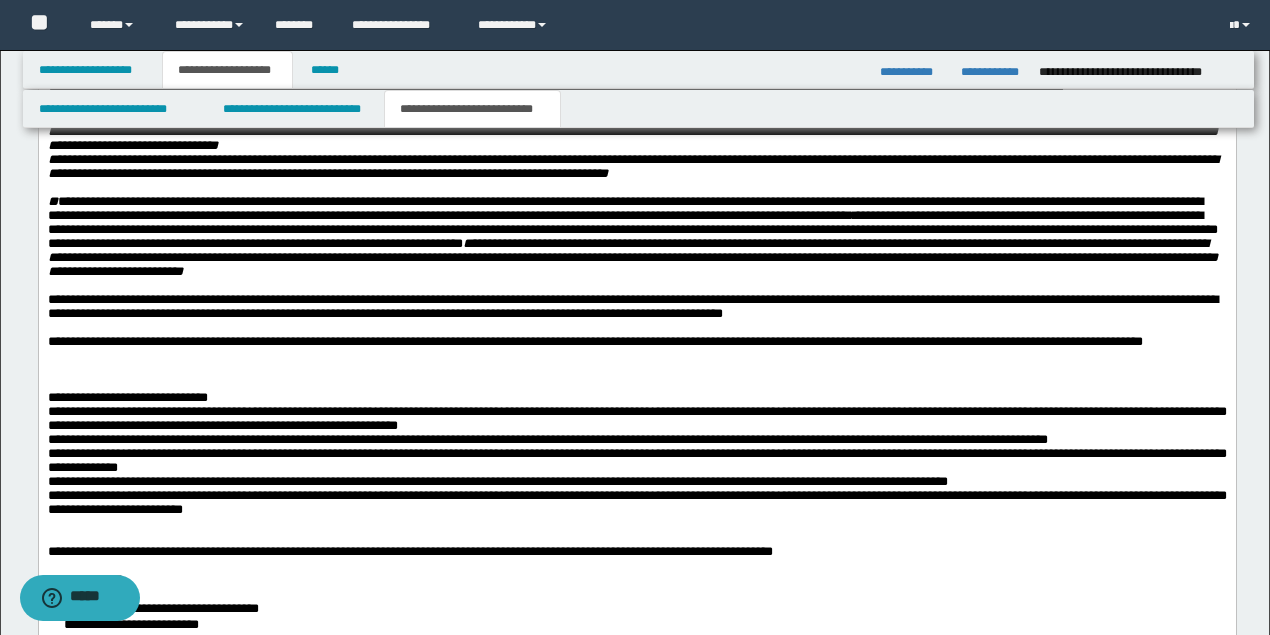 click on "**********" at bounding box center (632, 306) 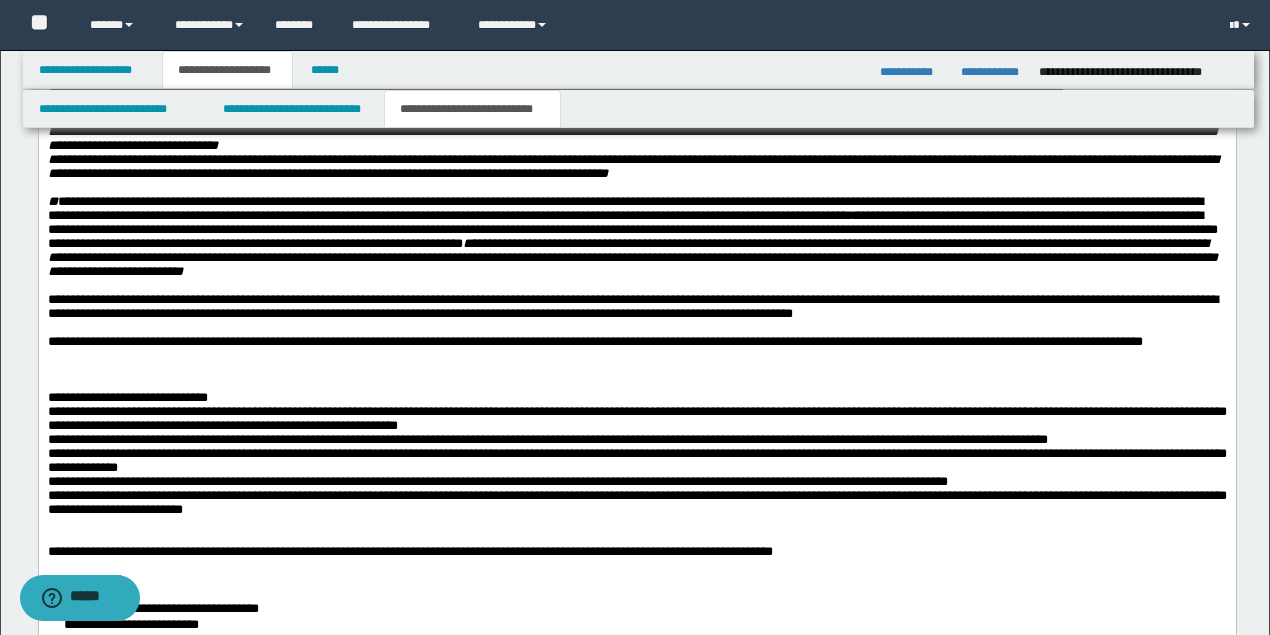 scroll, scrollTop: 2825, scrollLeft: 0, axis: vertical 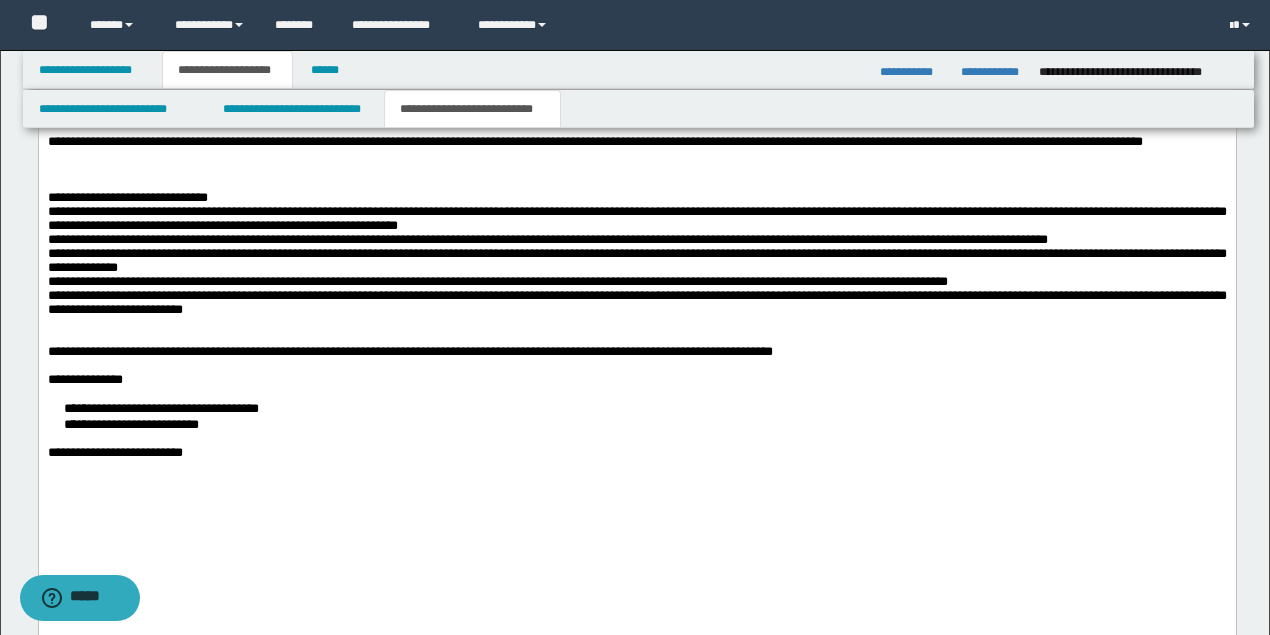 click at bounding box center [636, 156] 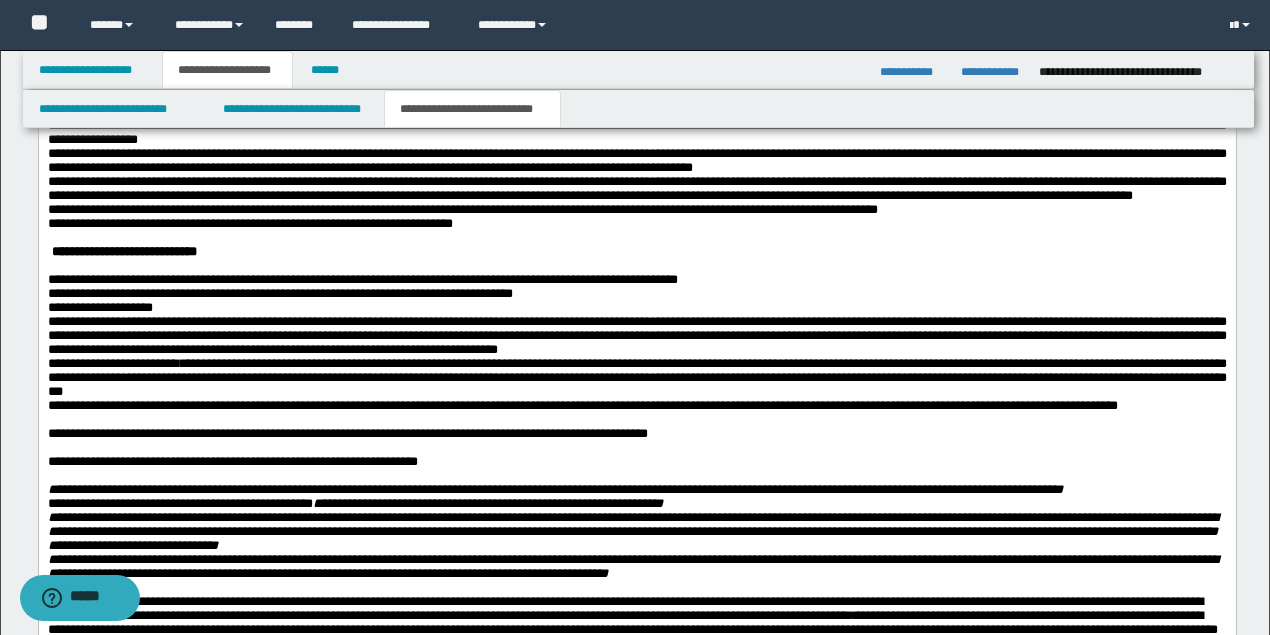 scroll, scrollTop: 2025, scrollLeft: 0, axis: vertical 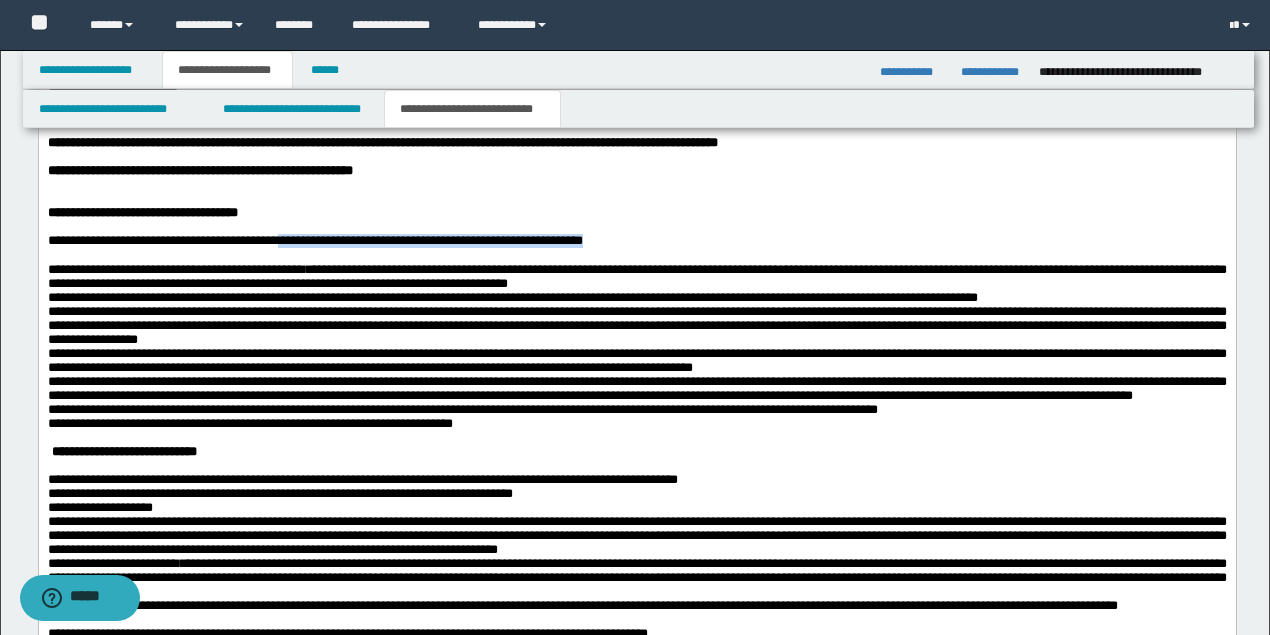 drag, startPoint x: 289, startPoint y: 271, endPoint x: 618, endPoint y: 277, distance: 329.05472 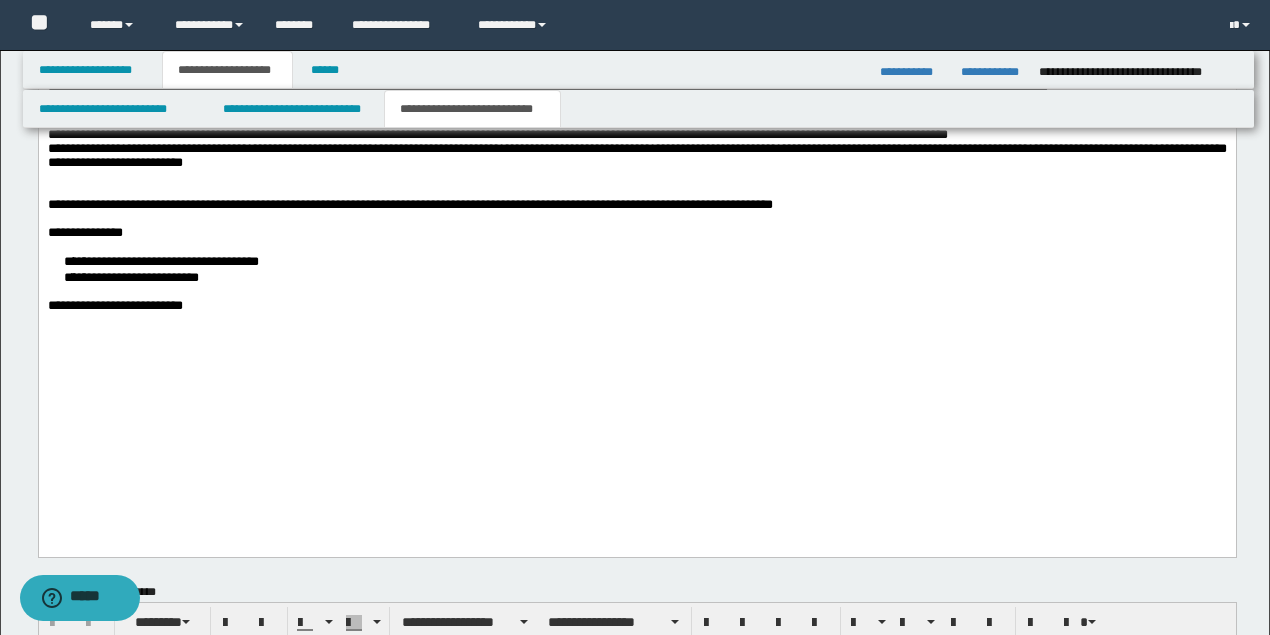 scroll, scrollTop: 2892, scrollLeft: 0, axis: vertical 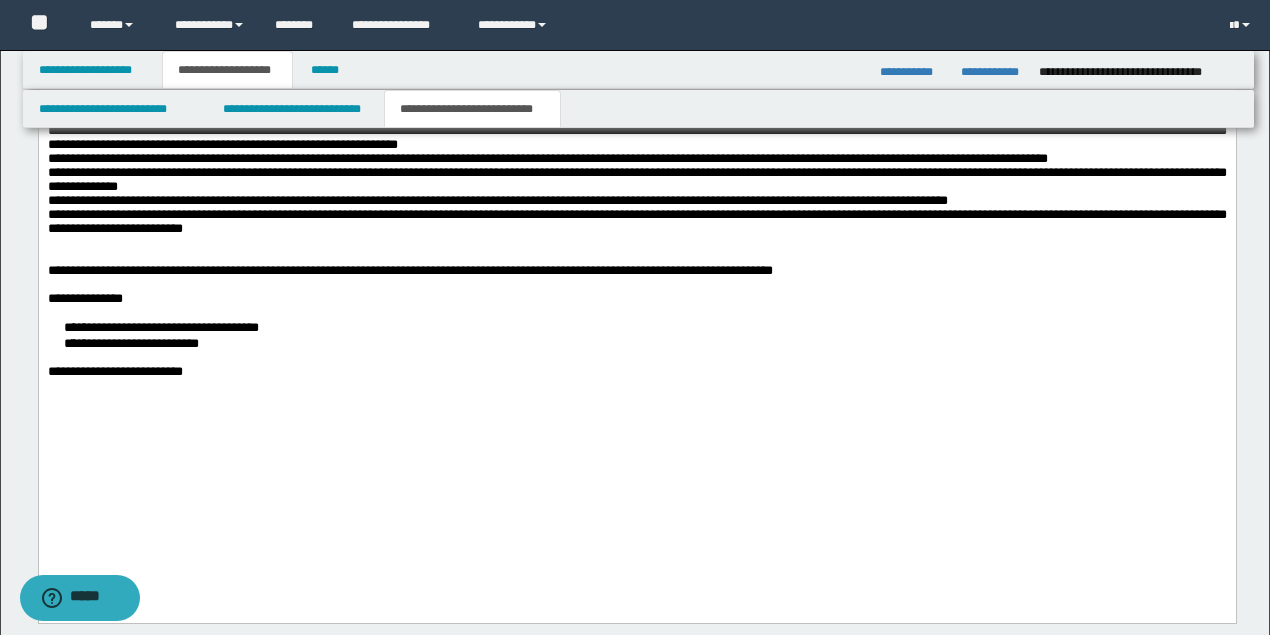 click on "**********" at bounding box center (594, 74) 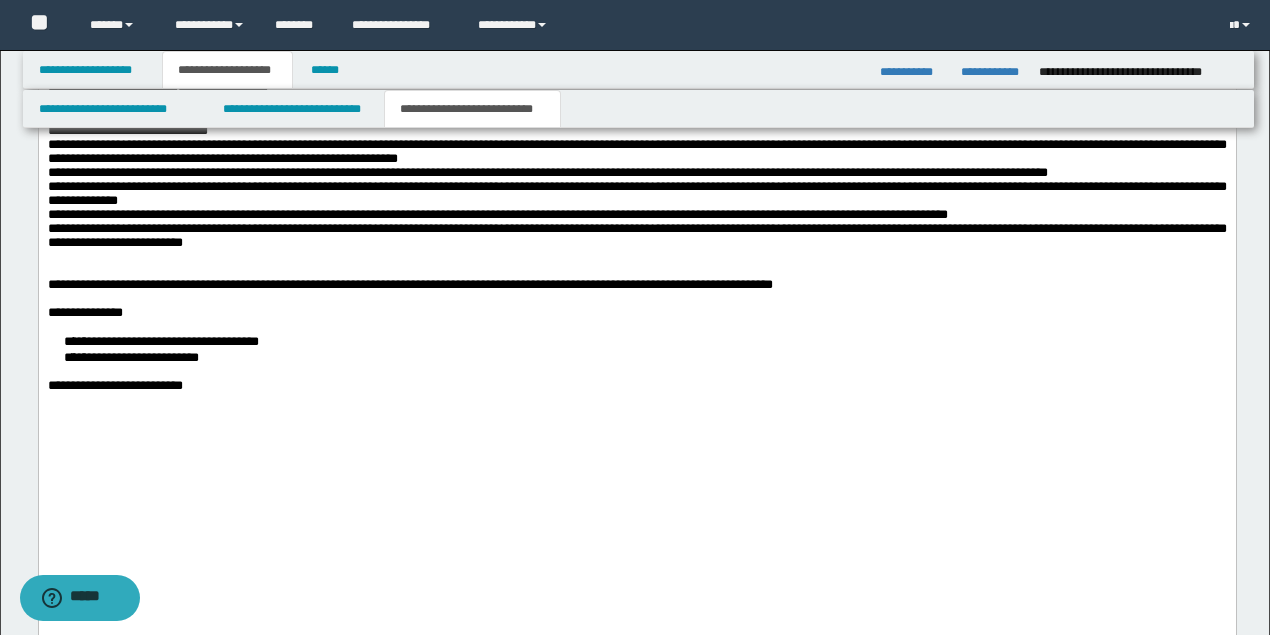 click on "**********" at bounding box center (636, 81) 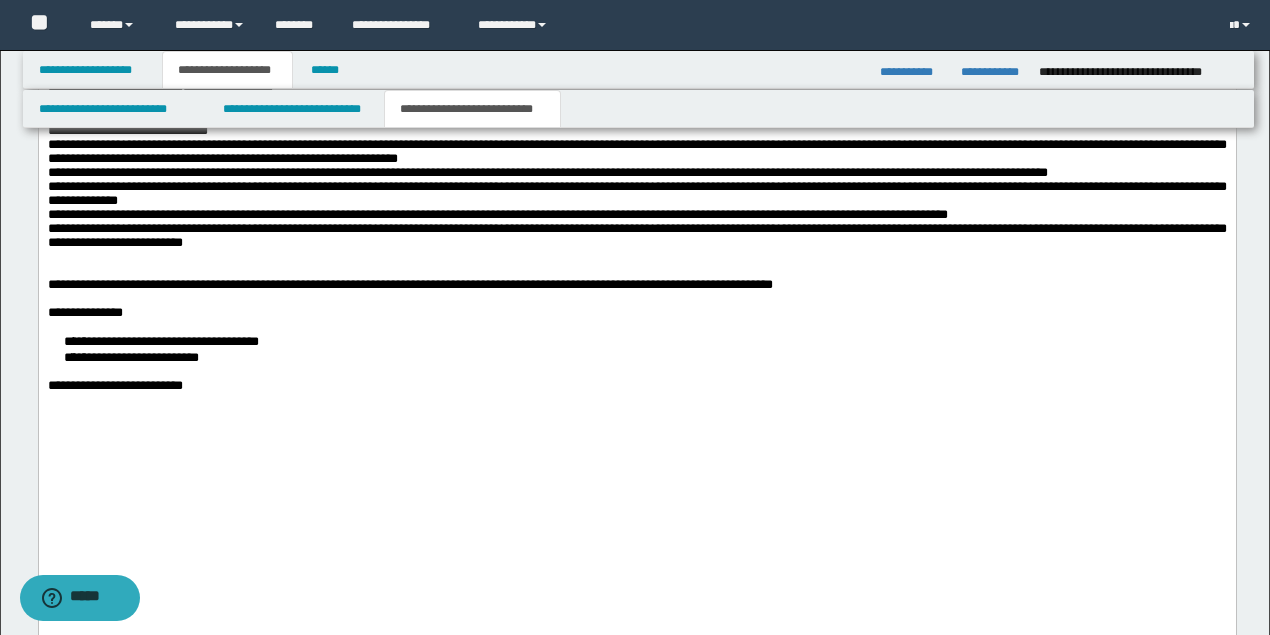 drag, startPoint x: 324, startPoint y: 207, endPoint x: 328, endPoint y: 167, distance: 40.1995 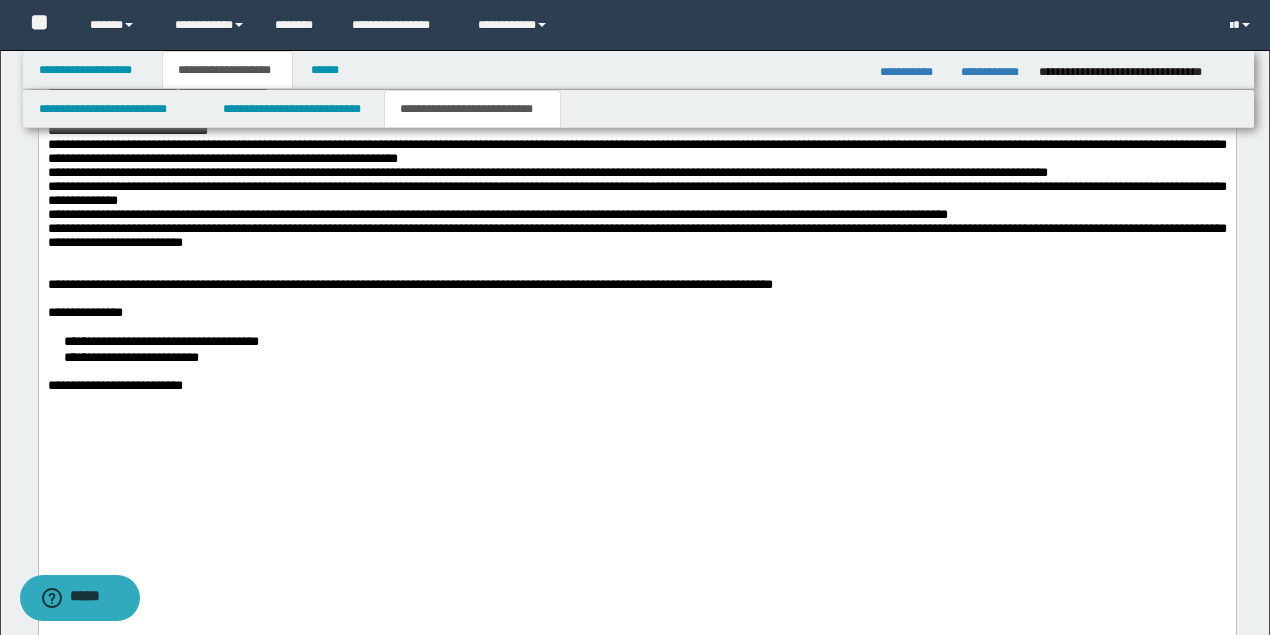 click at bounding box center [636, 103] 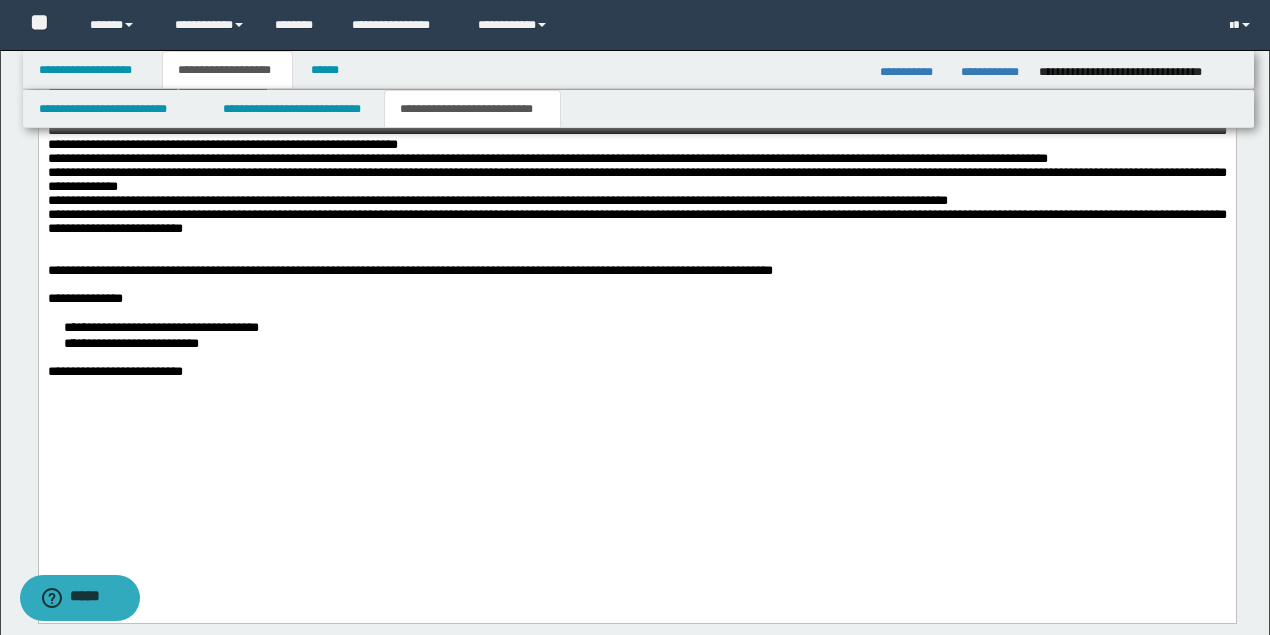 drag, startPoint x: 138, startPoint y: 185, endPoint x: -100, endPoint y: 185, distance: 238 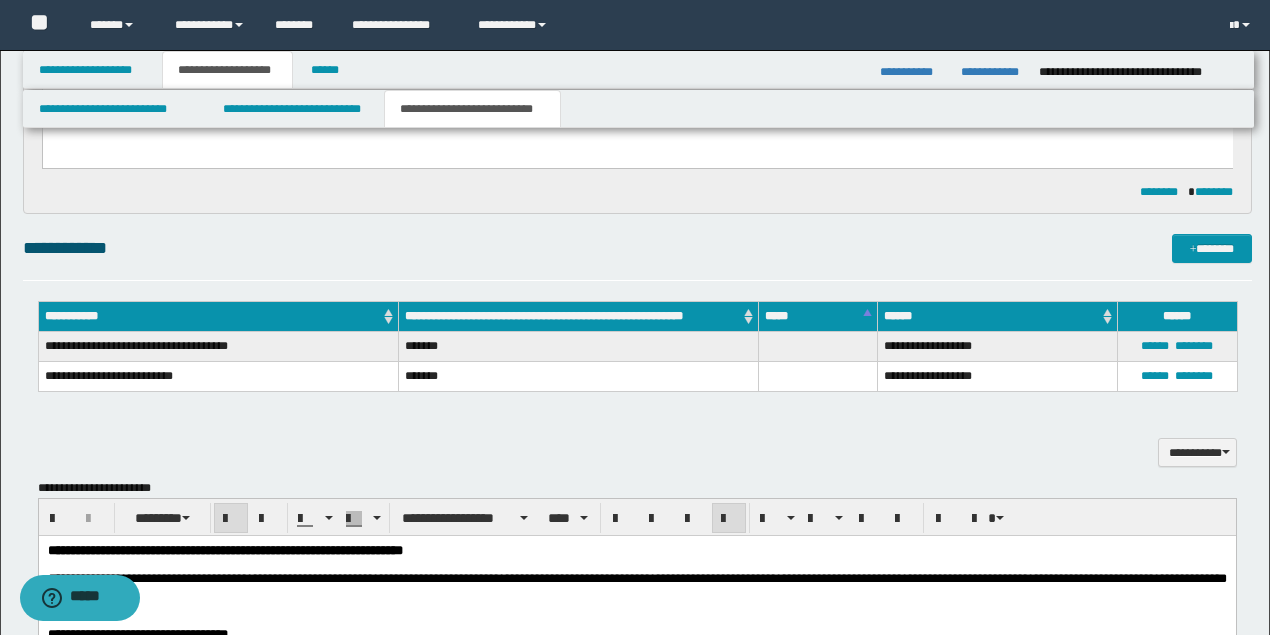 scroll, scrollTop: 1158, scrollLeft: 0, axis: vertical 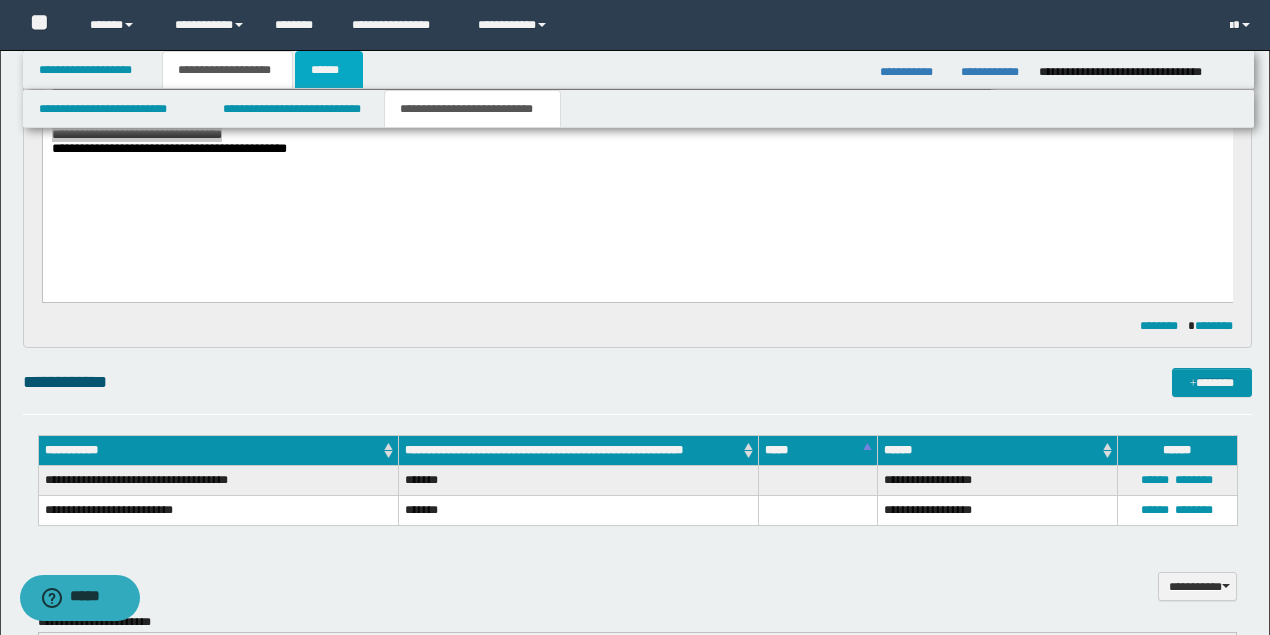 drag, startPoint x: 344, startPoint y: 68, endPoint x: 426, endPoint y: 104, distance: 89.55445 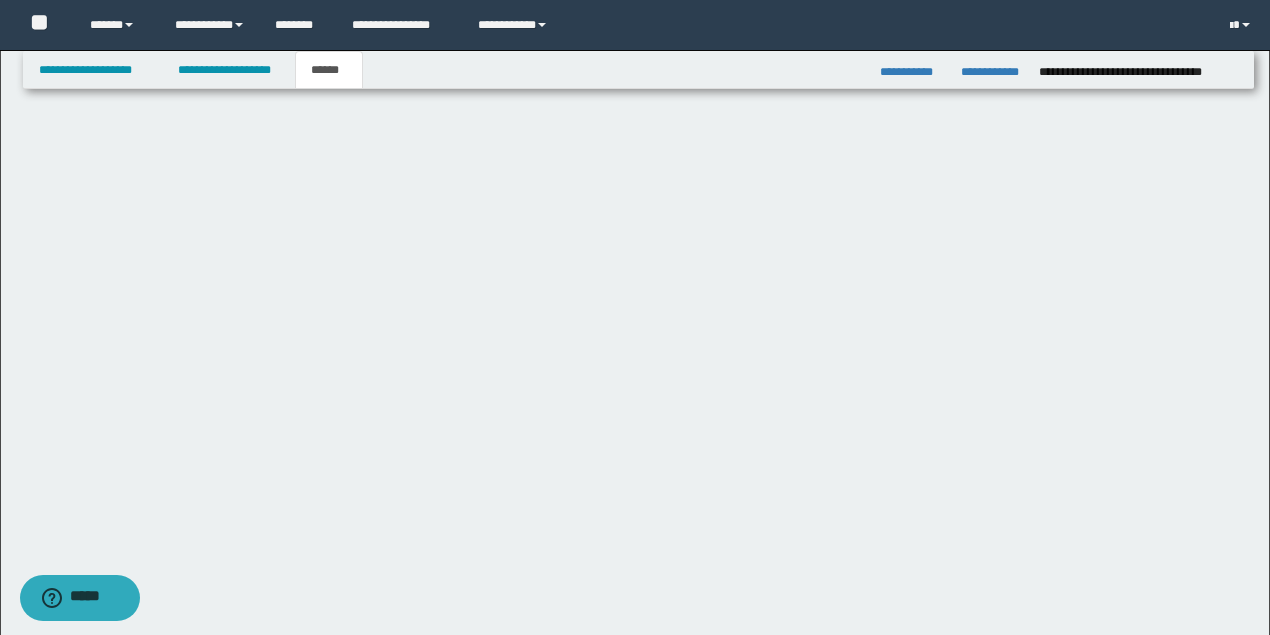 scroll, scrollTop: 0, scrollLeft: 0, axis: both 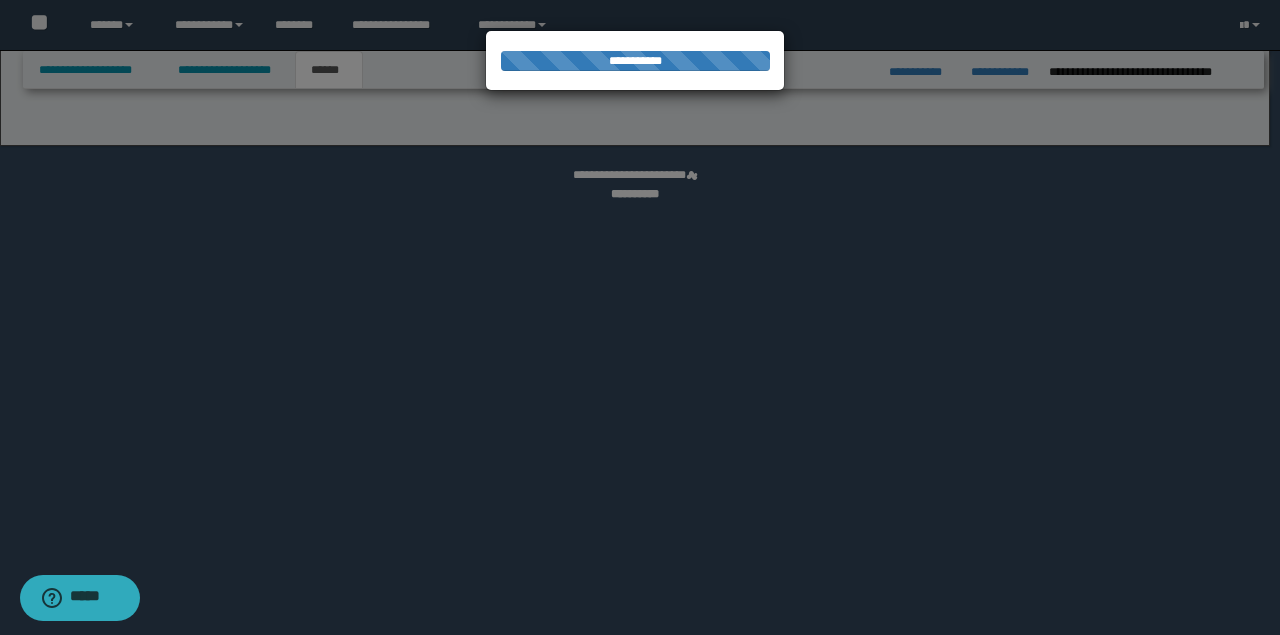 select on "*" 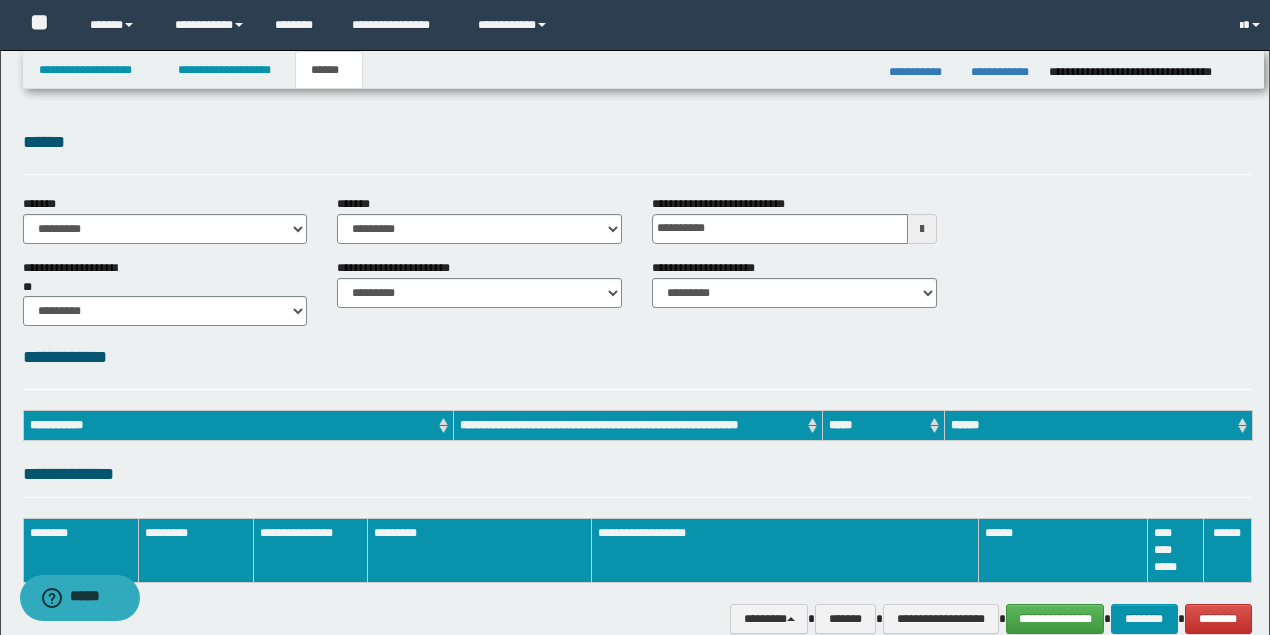scroll, scrollTop: 0, scrollLeft: 0, axis: both 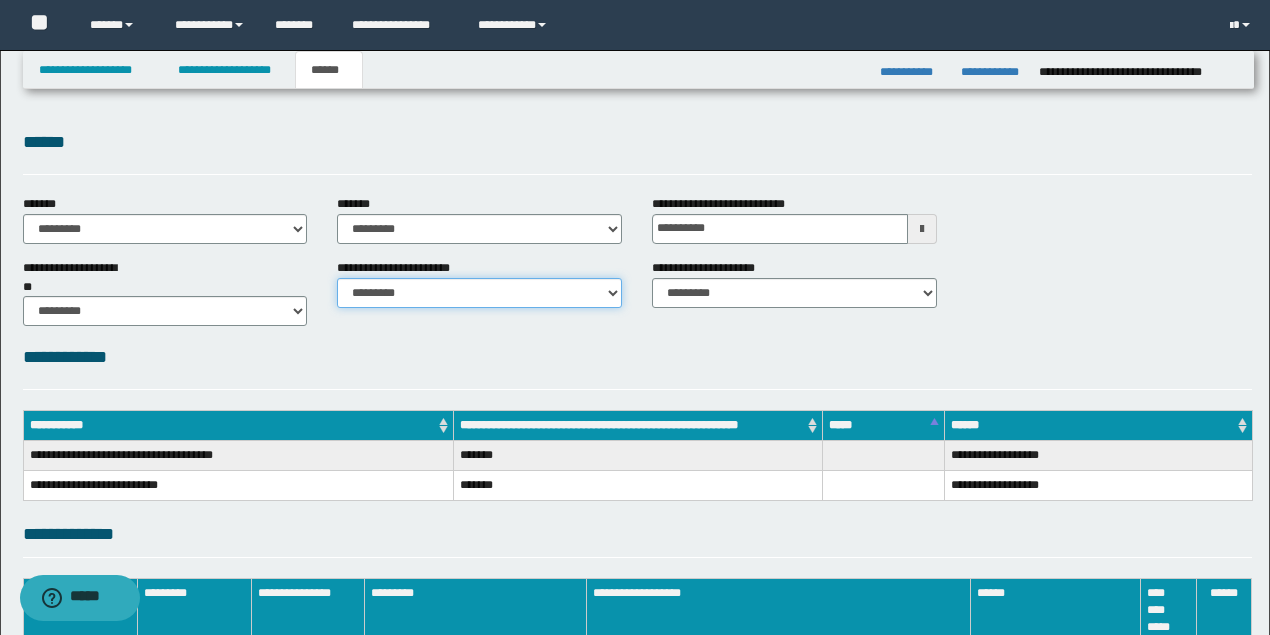 click on "*********
*********
*********" at bounding box center (479, 293) 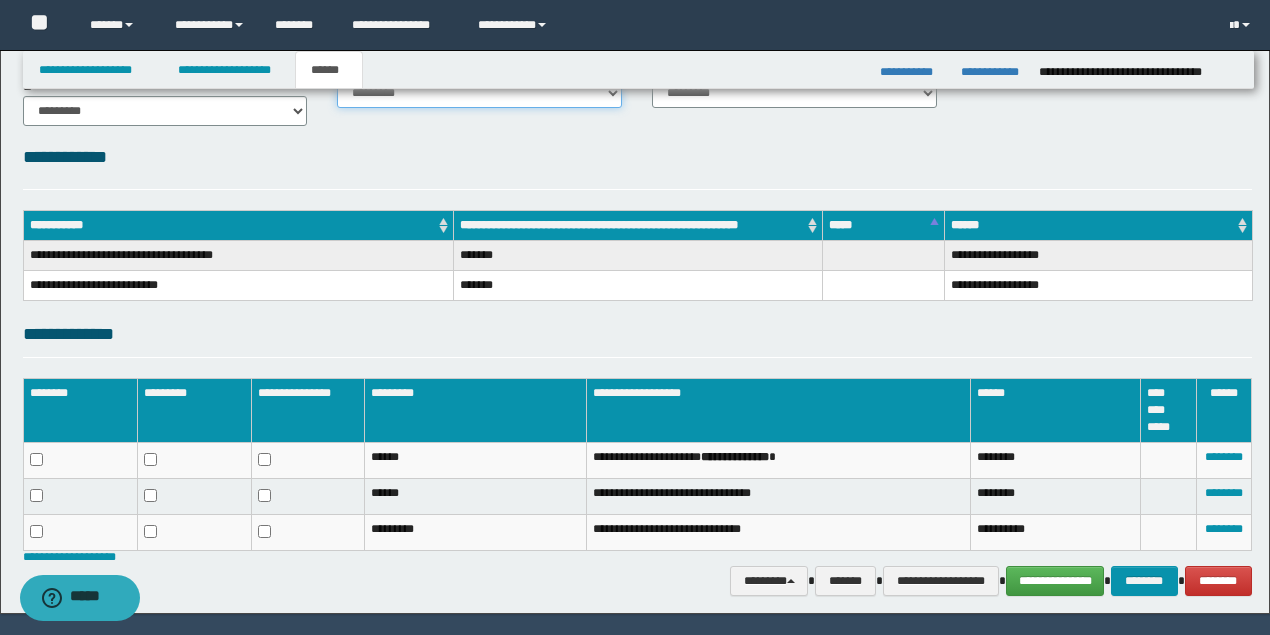 scroll, scrollTop: 256, scrollLeft: 0, axis: vertical 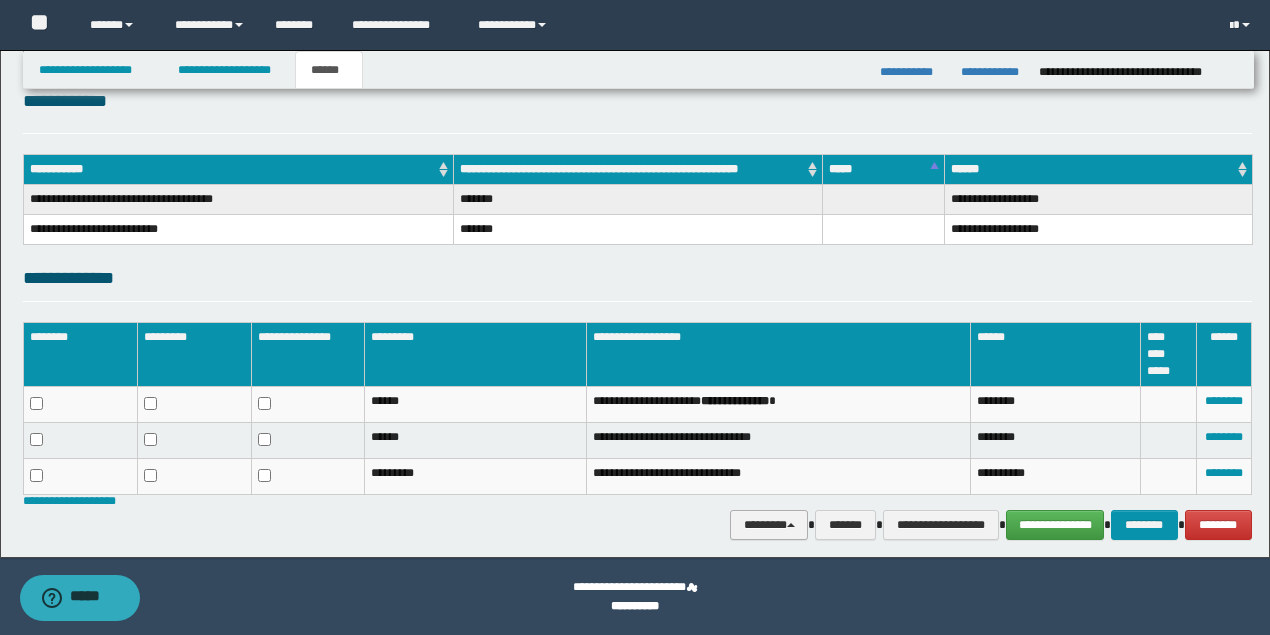click on "********" at bounding box center [769, 524] 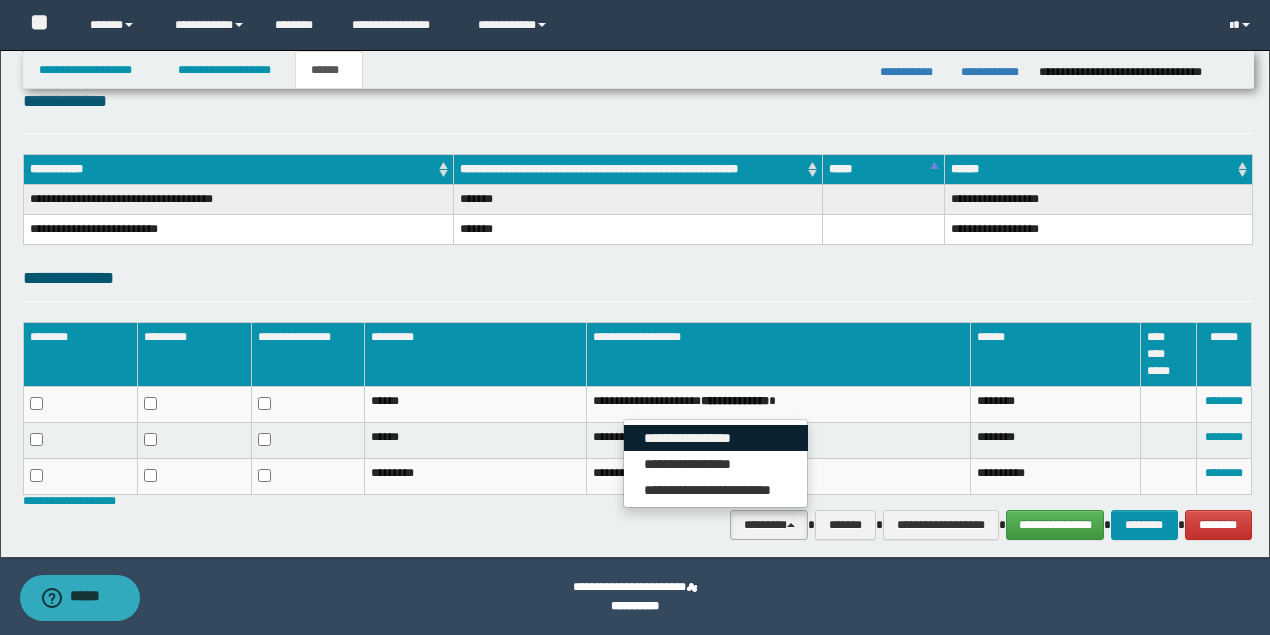 click on "**********" at bounding box center (716, 438) 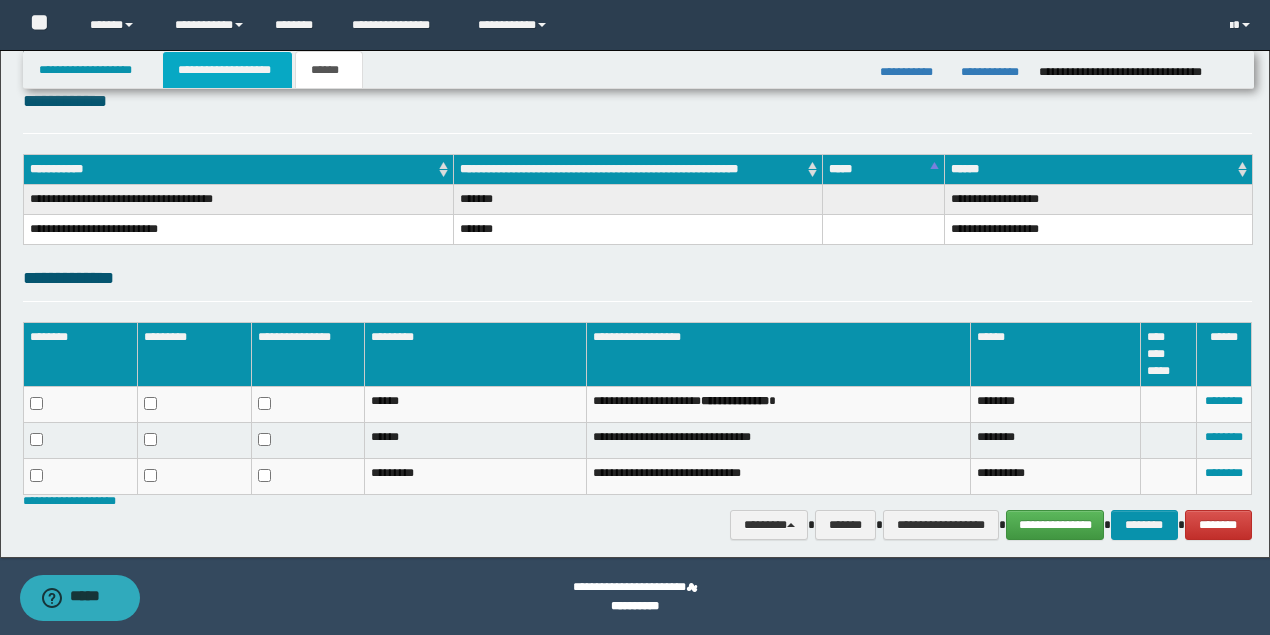 click on "**********" at bounding box center (227, 70) 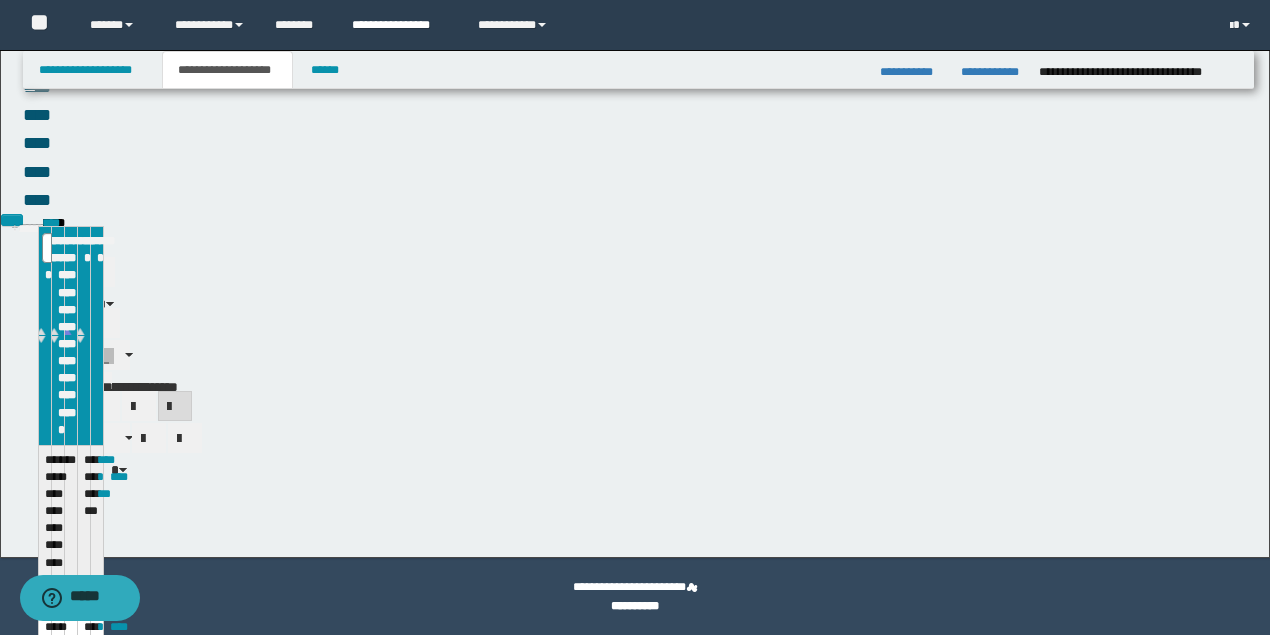 scroll, scrollTop: 287, scrollLeft: 0, axis: vertical 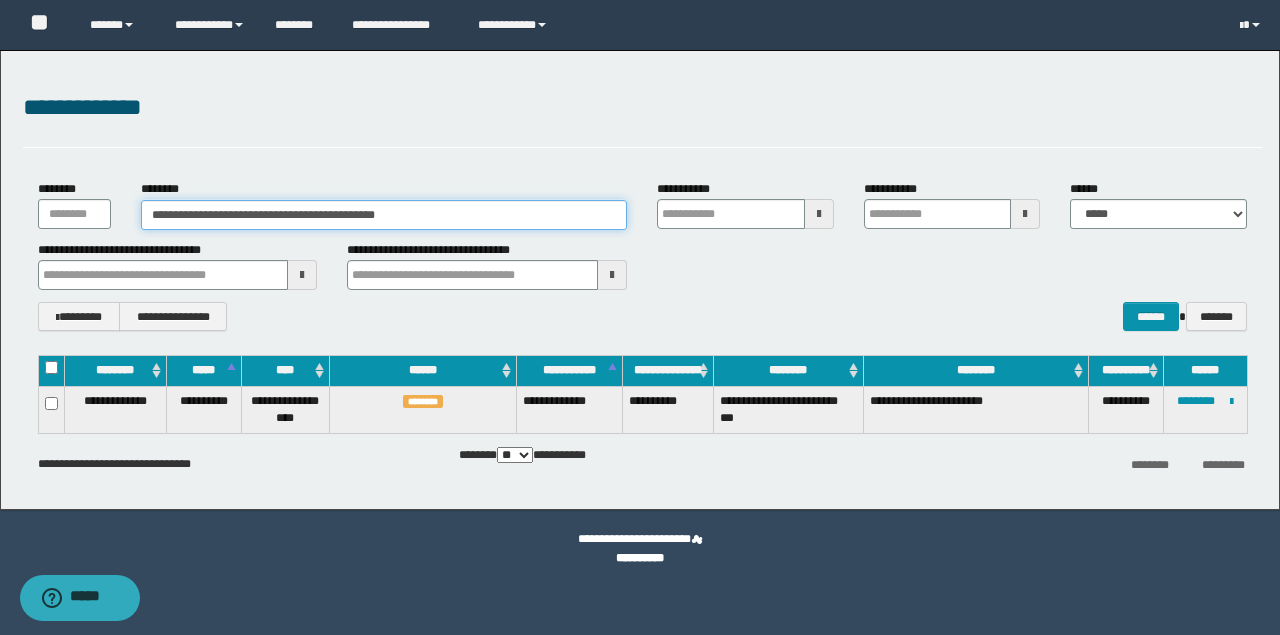 drag, startPoint x: 451, startPoint y: 213, endPoint x: 80, endPoint y: 210, distance: 371.01212 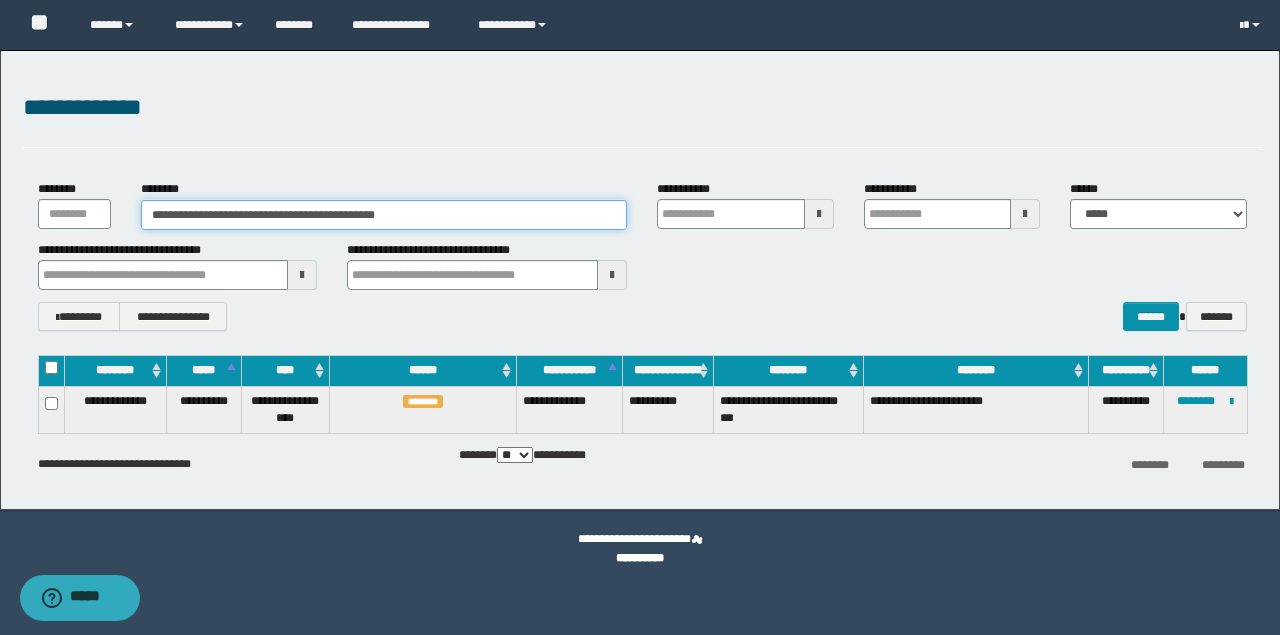 paste 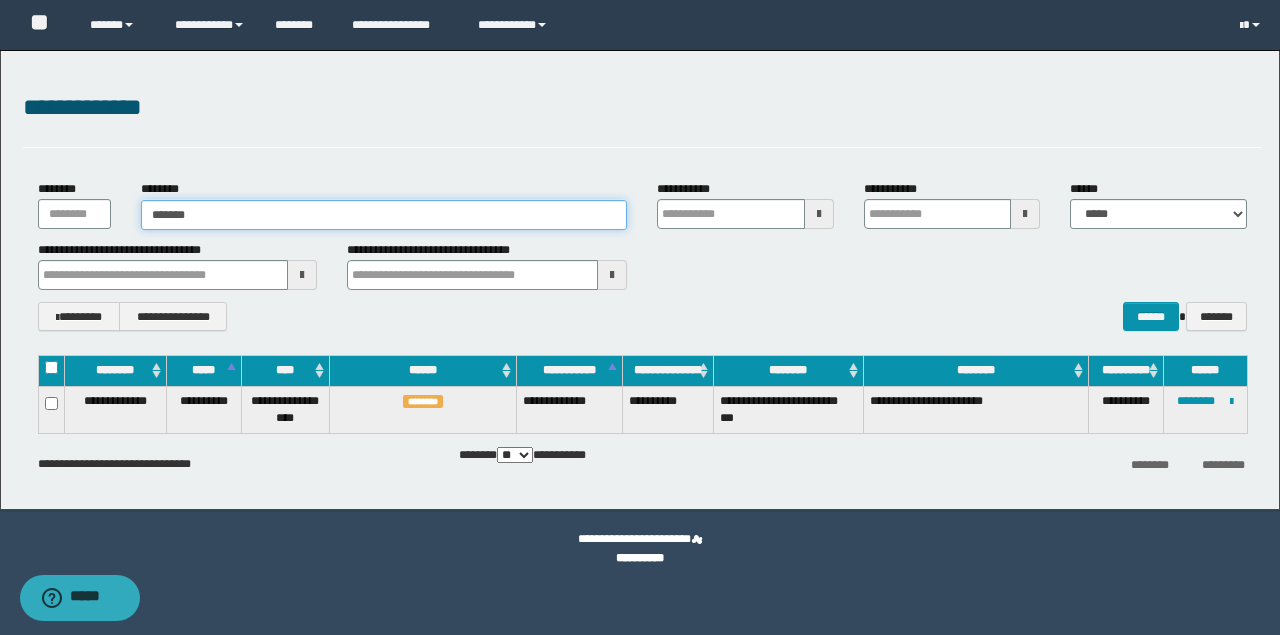 type on "*******" 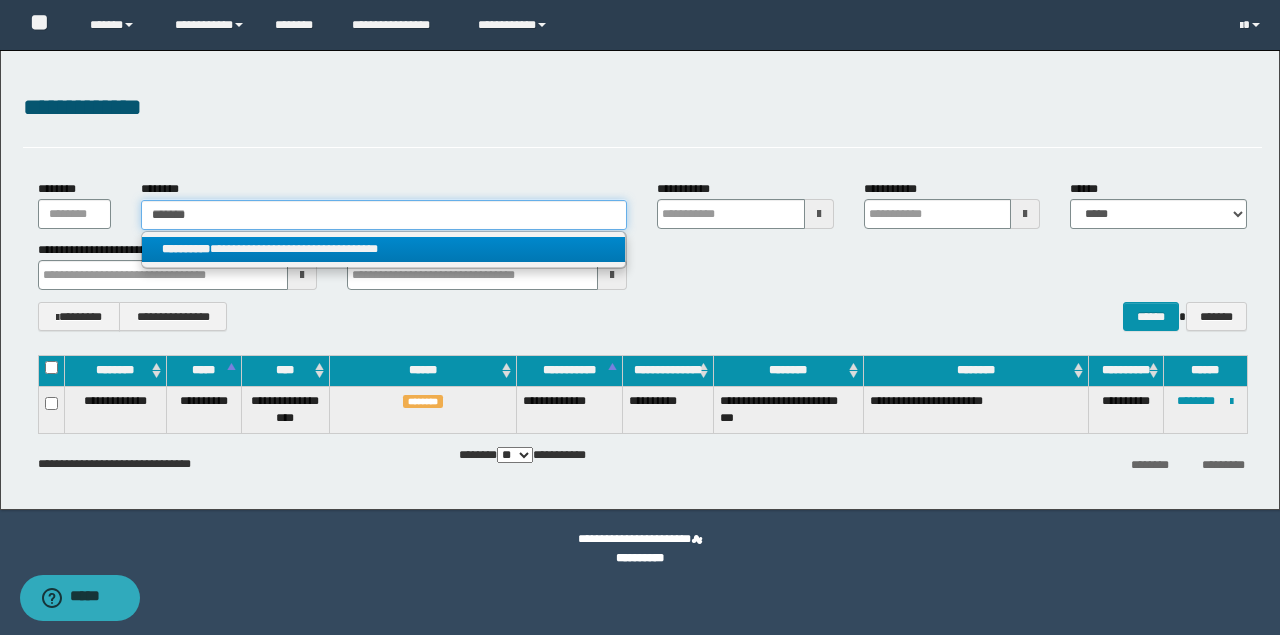 type on "*******" 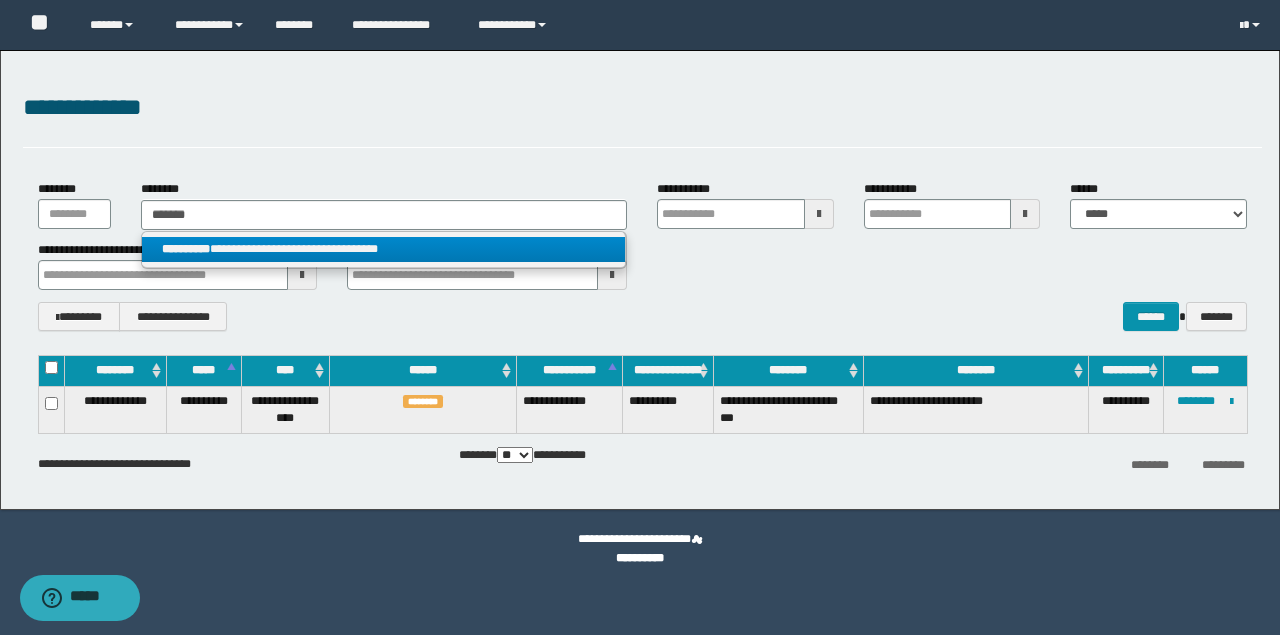 click on "**********" at bounding box center (384, 249) 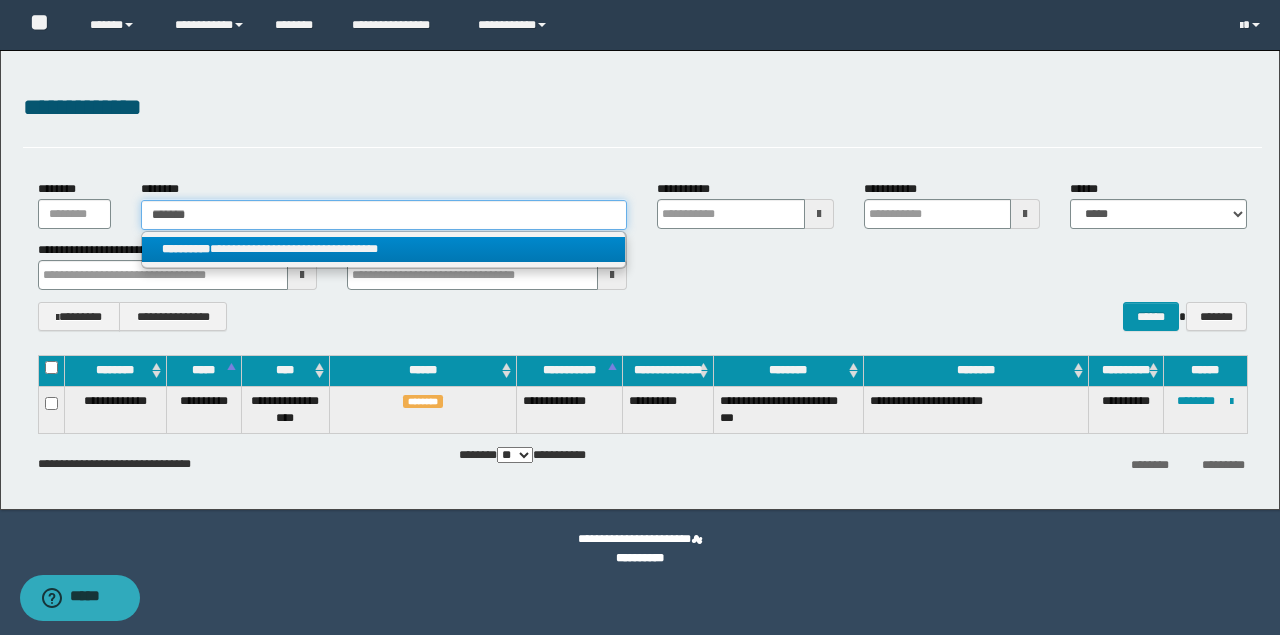 type 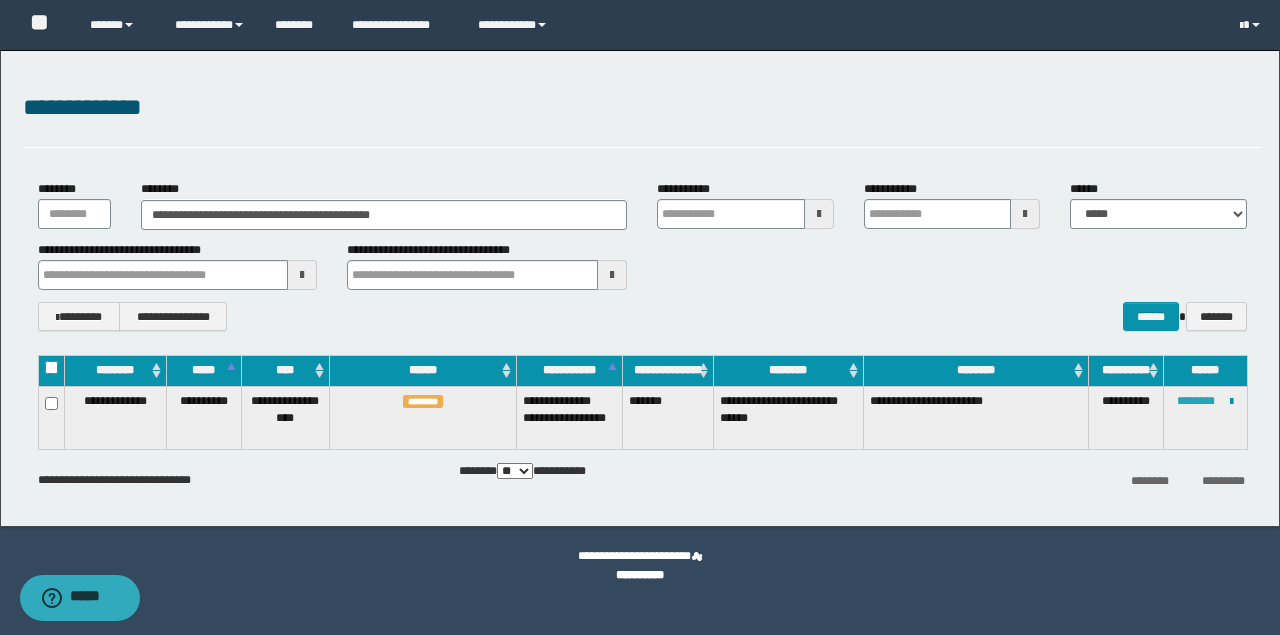 click on "********" at bounding box center (1196, 401) 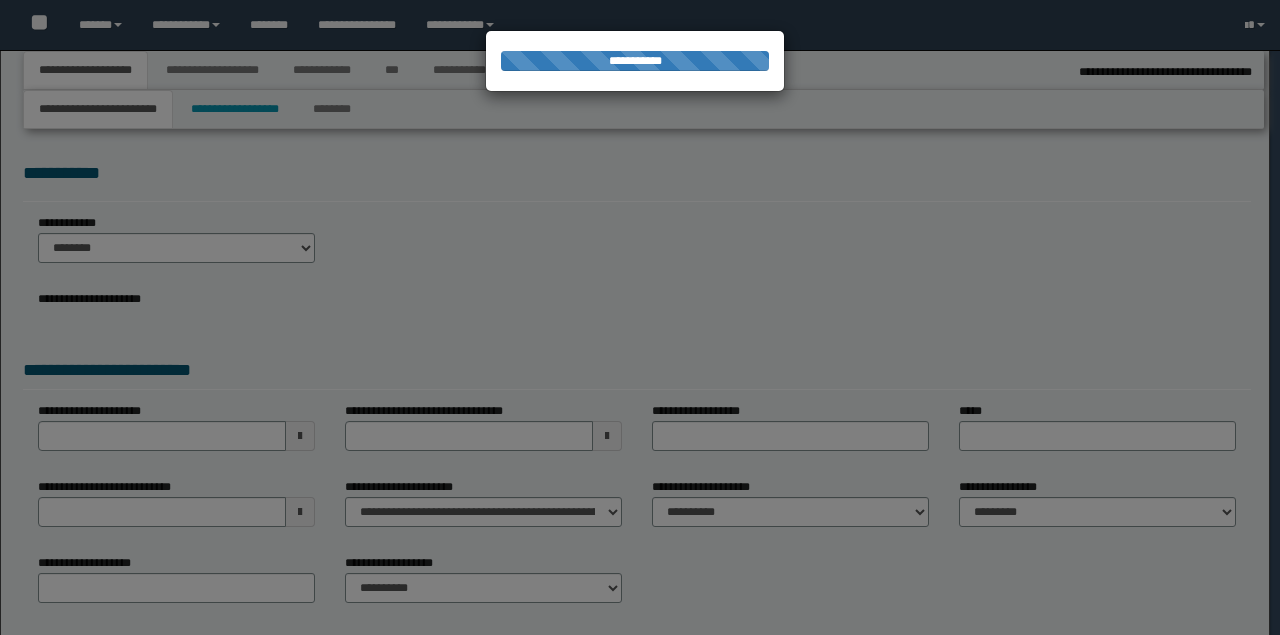 select on "*" 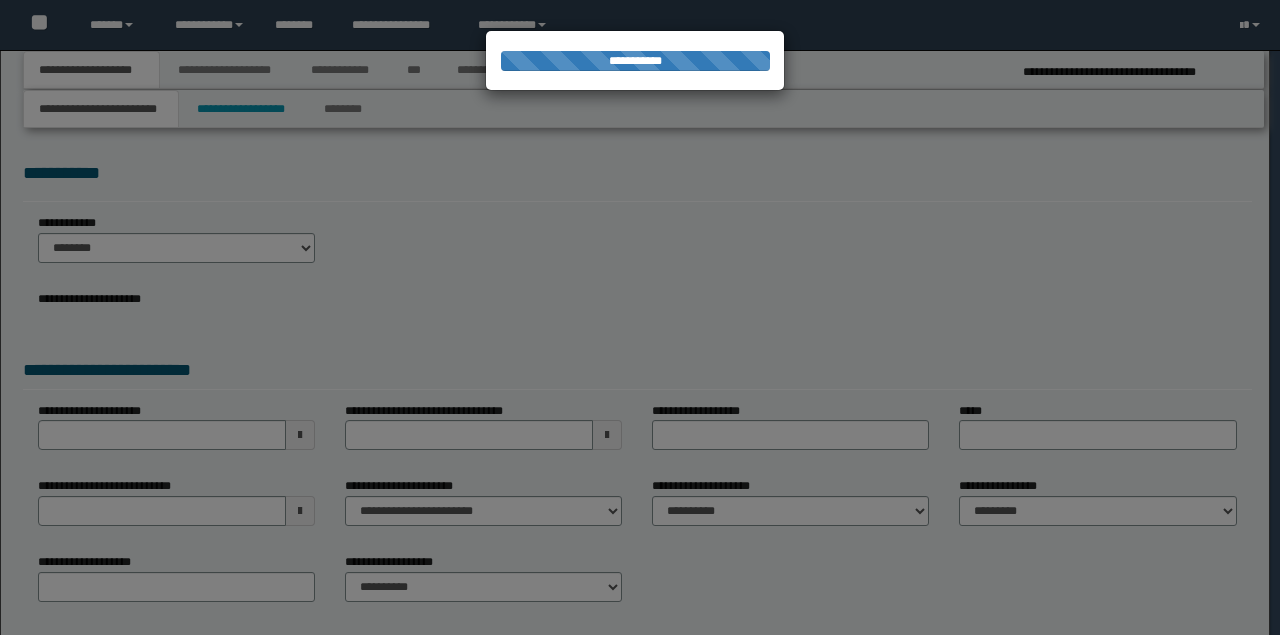 scroll, scrollTop: 0, scrollLeft: 0, axis: both 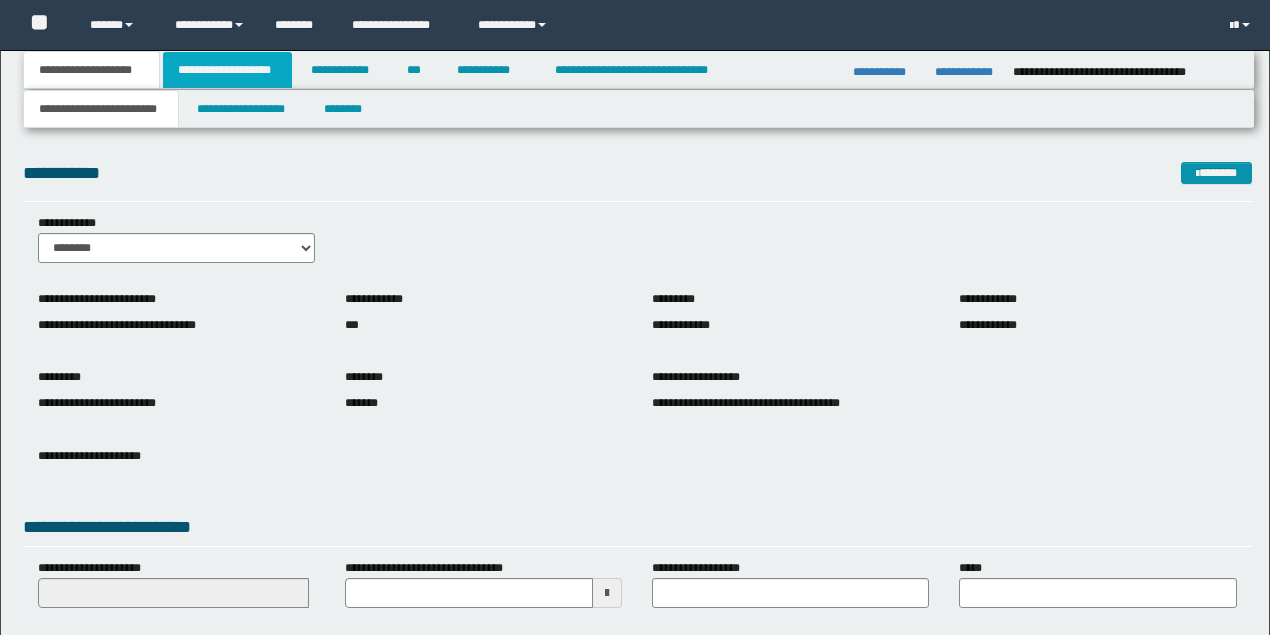 click on "**********" at bounding box center [227, 70] 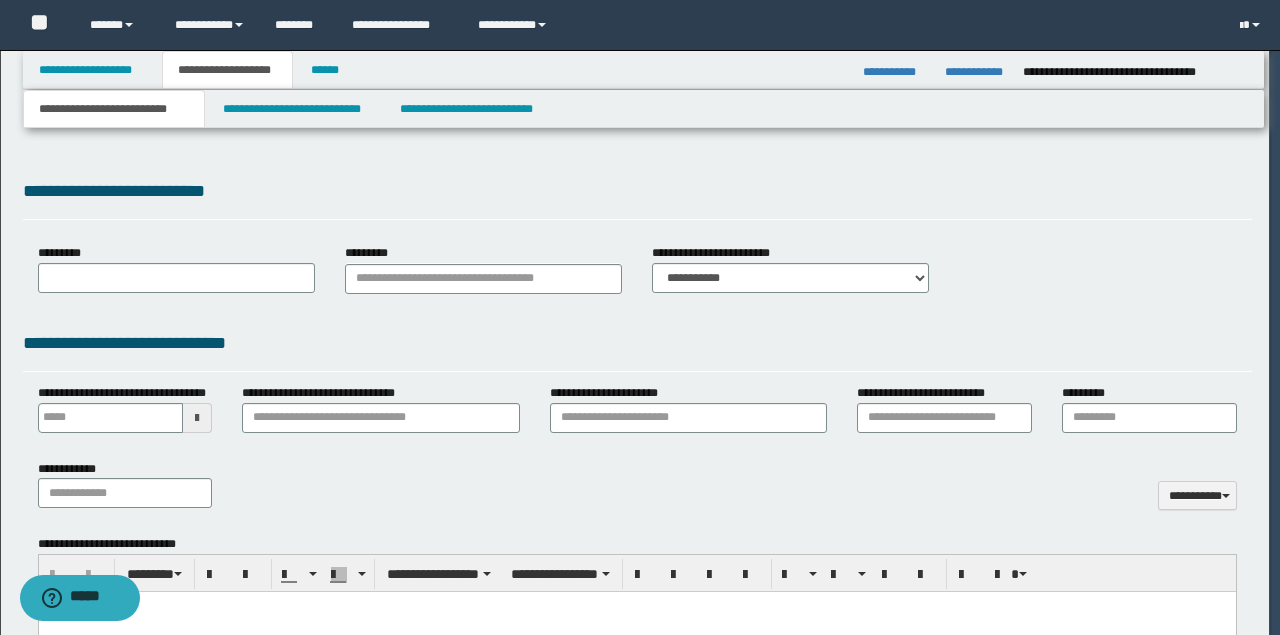 scroll, scrollTop: 0, scrollLeft: 0, axis: both 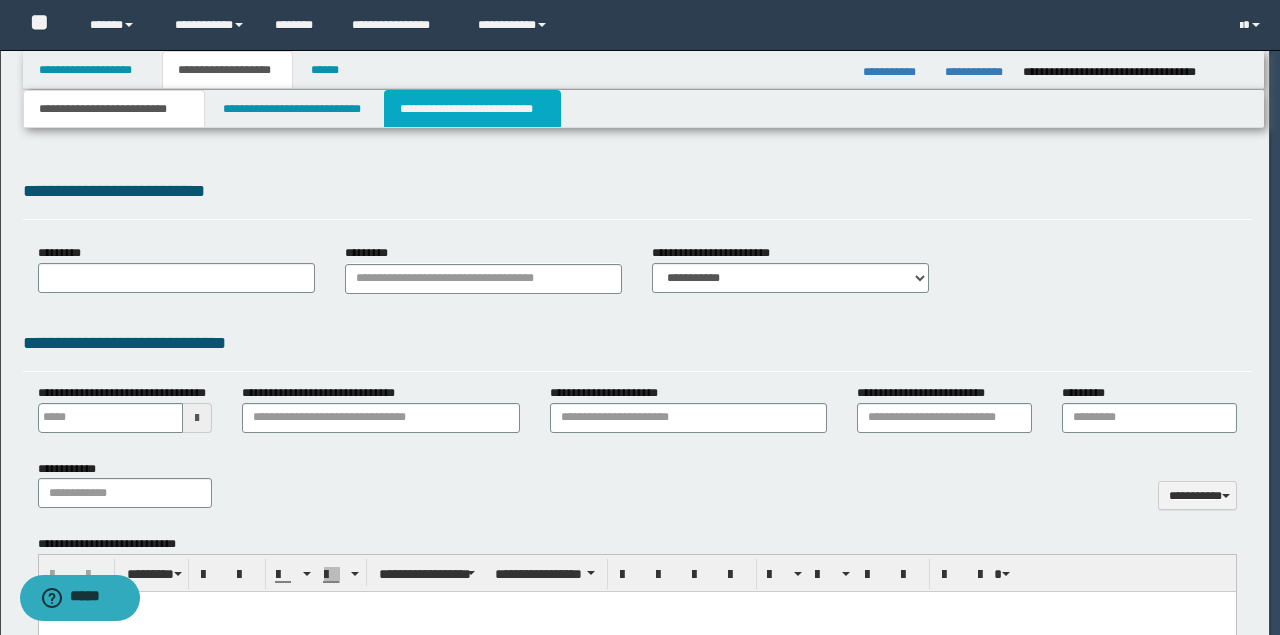 click on "**********" at bounding box center [472, 109] 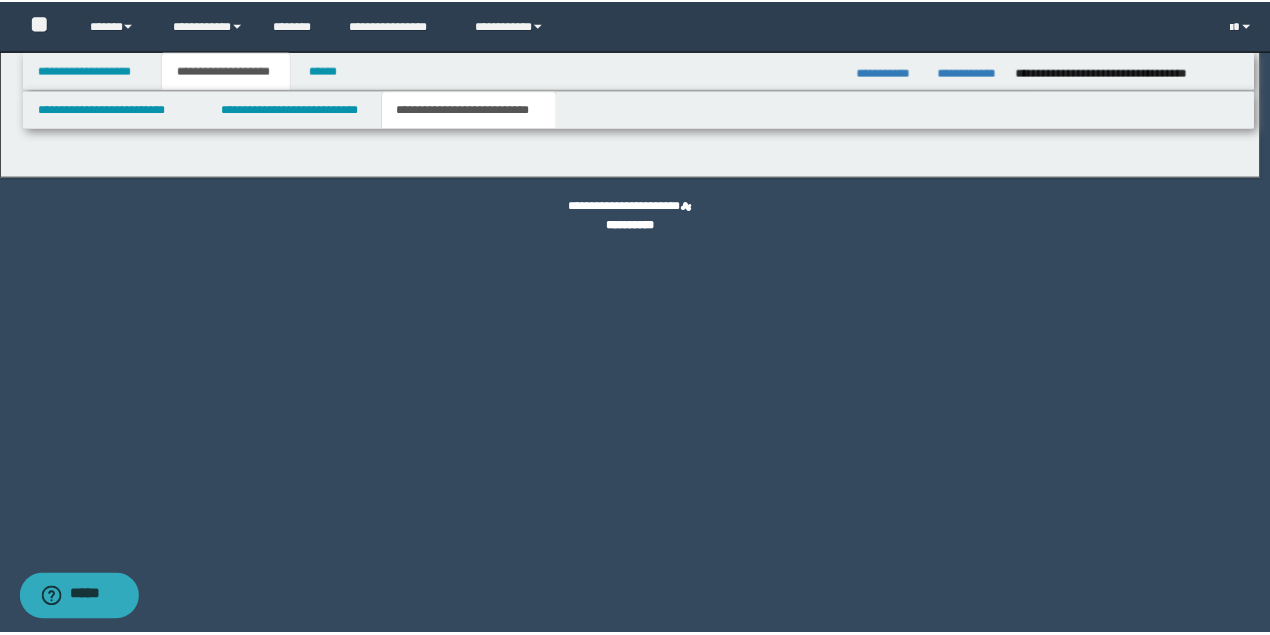 scroll, scrollTop: 0, scrollLeft: 0, axis: both 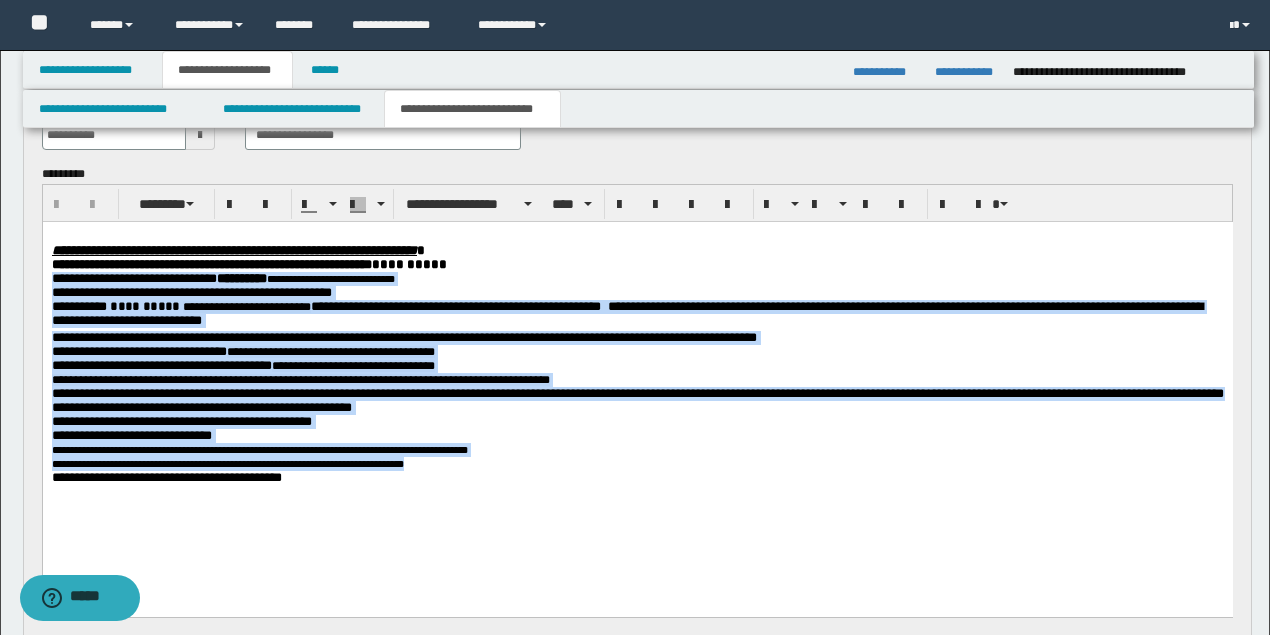 drag, startPoint x: 500, startPoint y: 485, endPoint x: 38, endPoint y: 291, distance: 501.07883 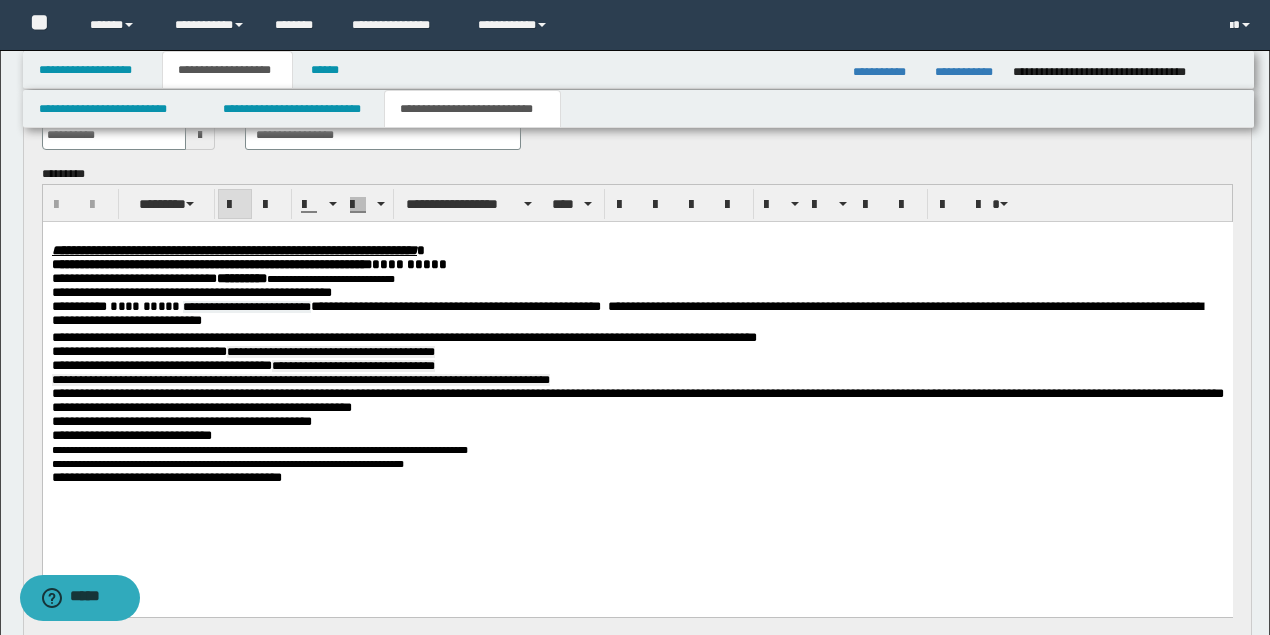 click on "[FIRST] [LAST]" at bounding box center [248, 264] 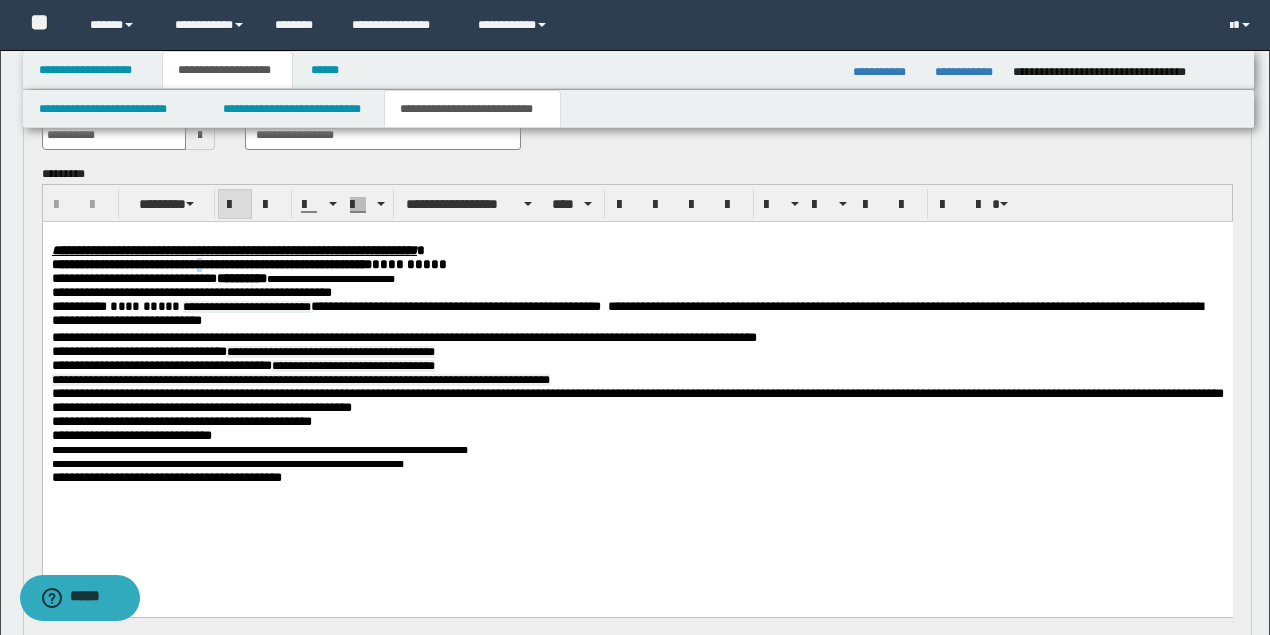click on "[FIRST] [LAST]" at bounding box center (248, 264) 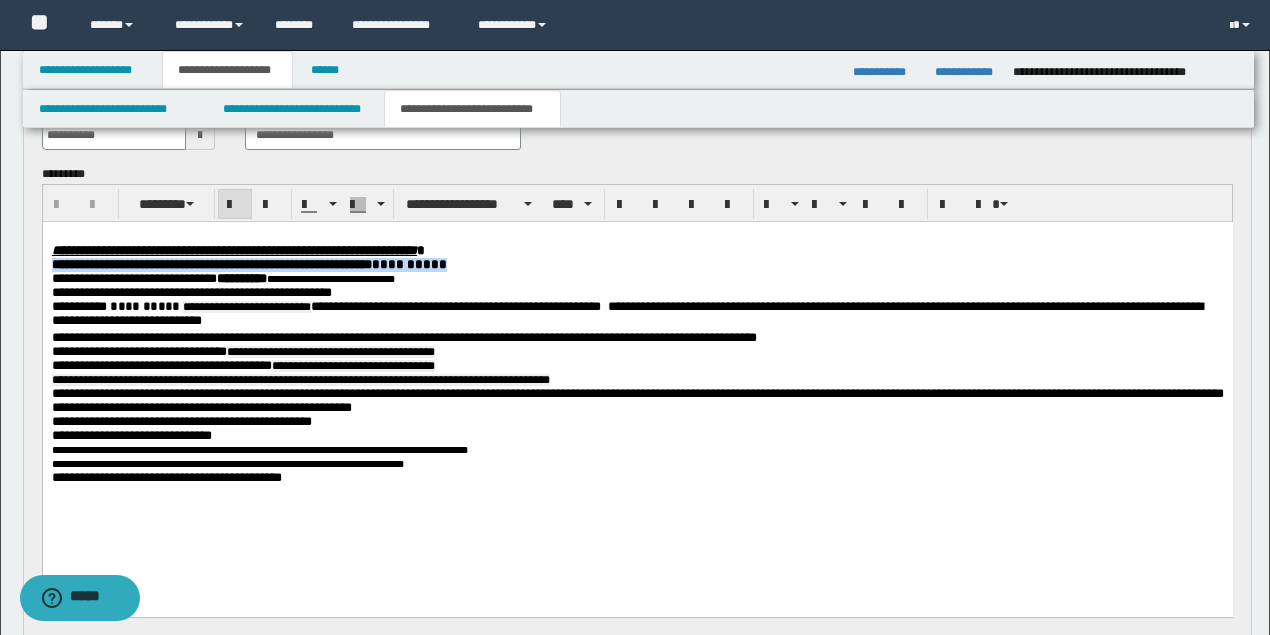 click on "[FIRST] [LAST]" at bounding box center [248, 264] 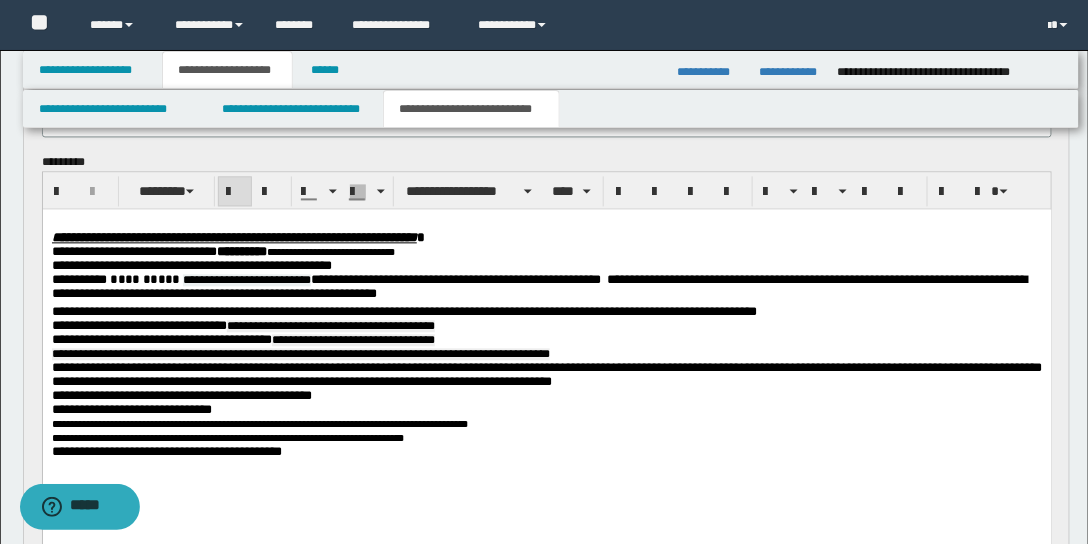 scroll, scrollTop: 1028, scrollLeft: 0, axis: vertical 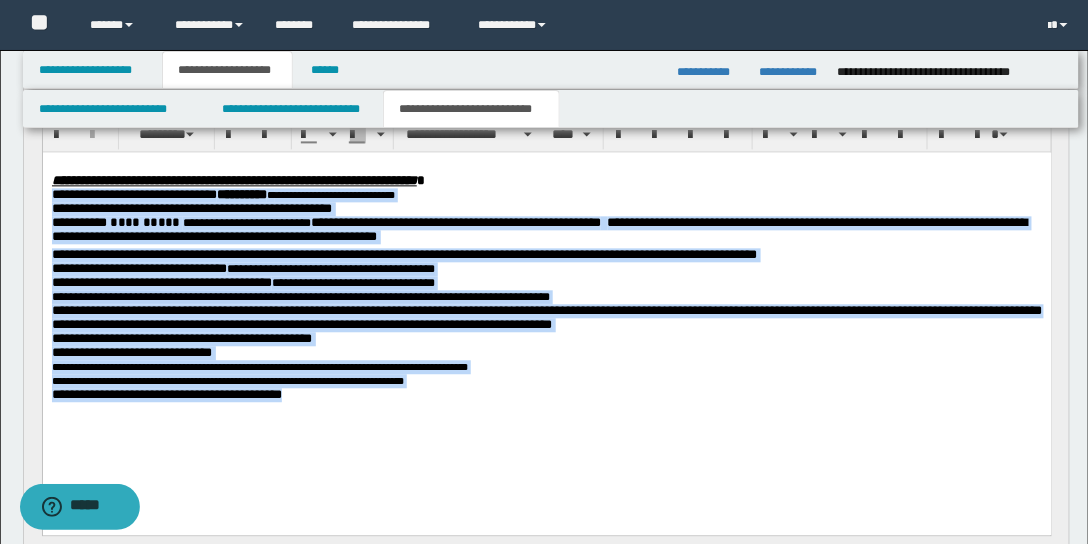 drag, startPoint x: 474, startPoint y: 415, endPoint x: 50, endPoint y: 195, distance: 477.6777 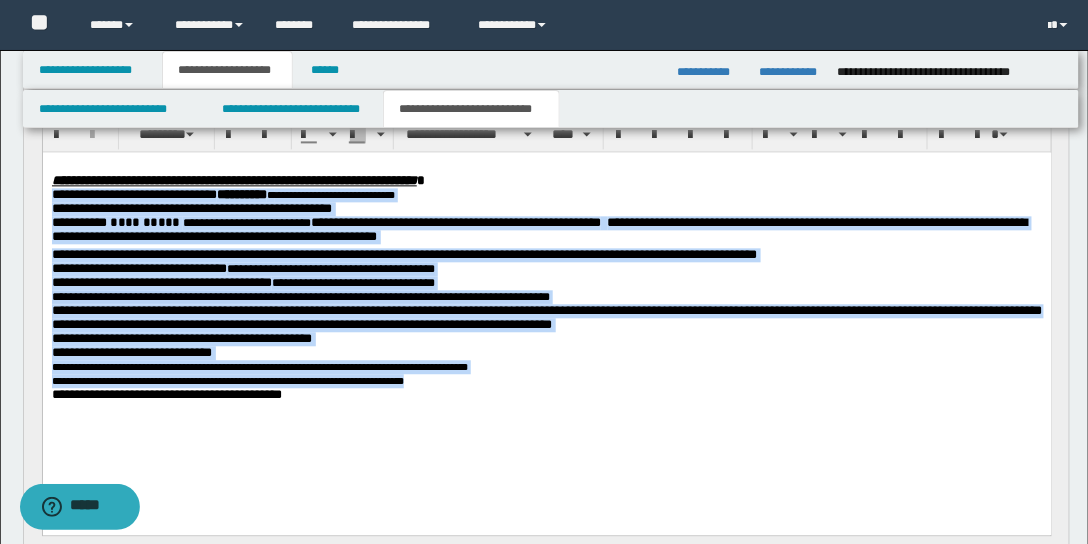 drag, startPoint x: 489, startPoint y: 410, endPoint x: 124, endPoint y: 227, distance: 408.30624 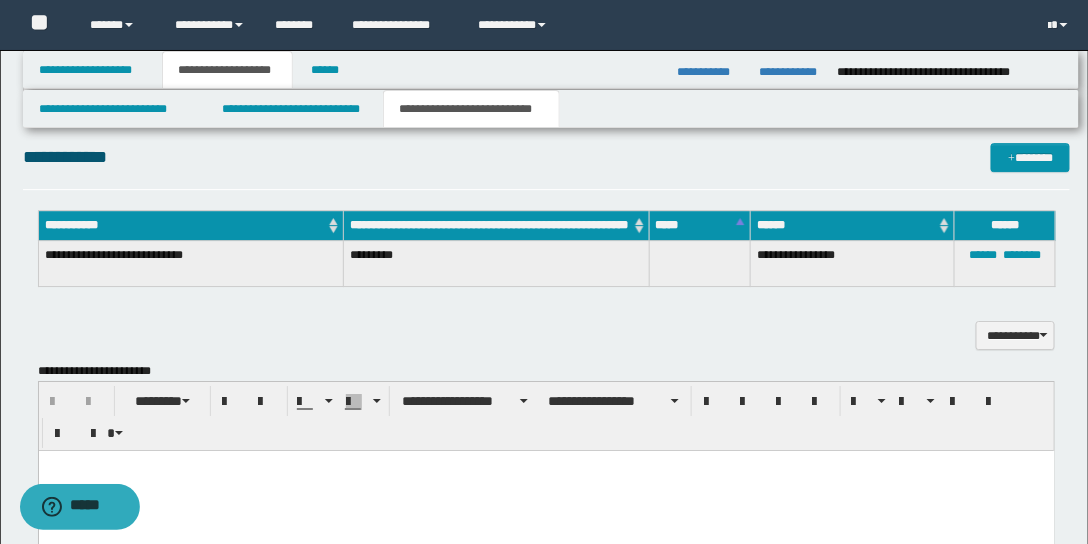 scroll, scrollTop: 1371, scrollLeft: 0, axis: vertical 